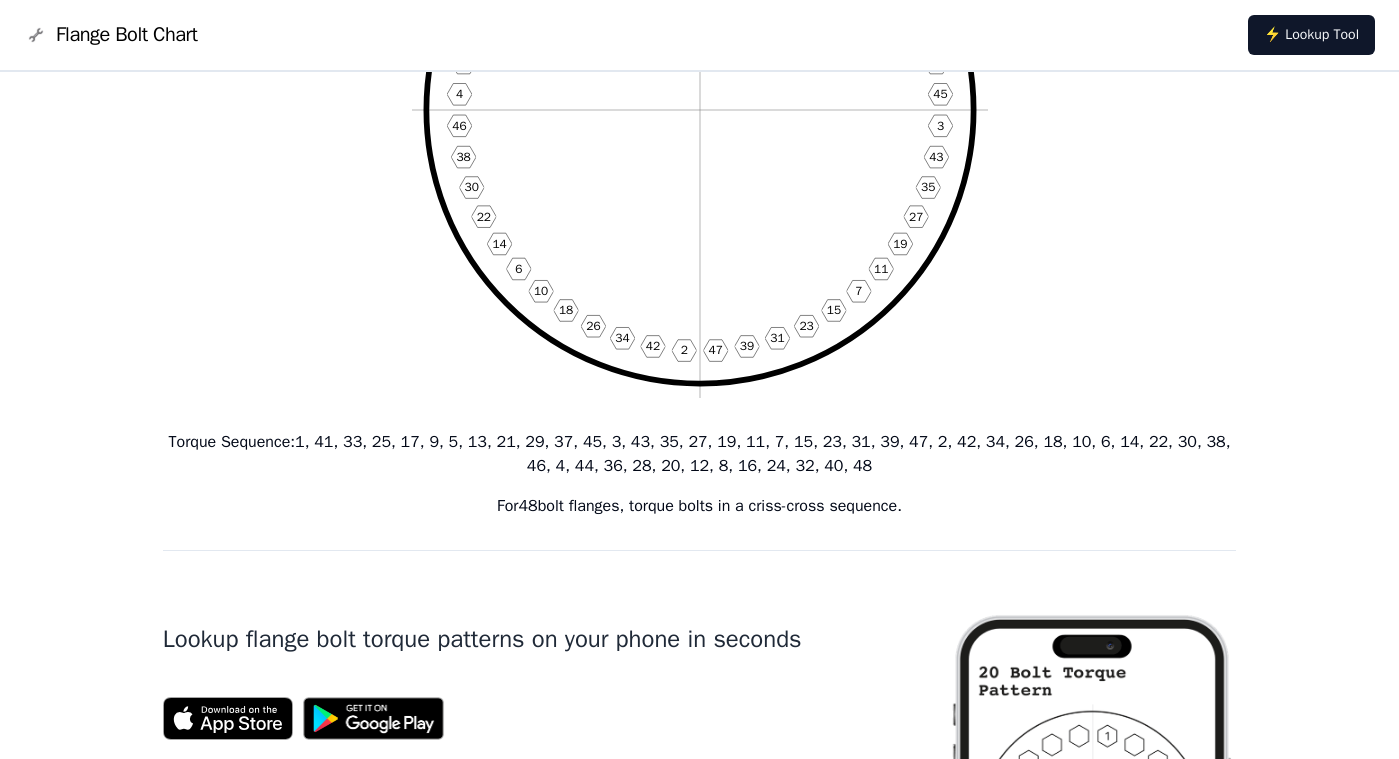 scroll, scrollTop: 0, scrollLeft: 0, axis: both 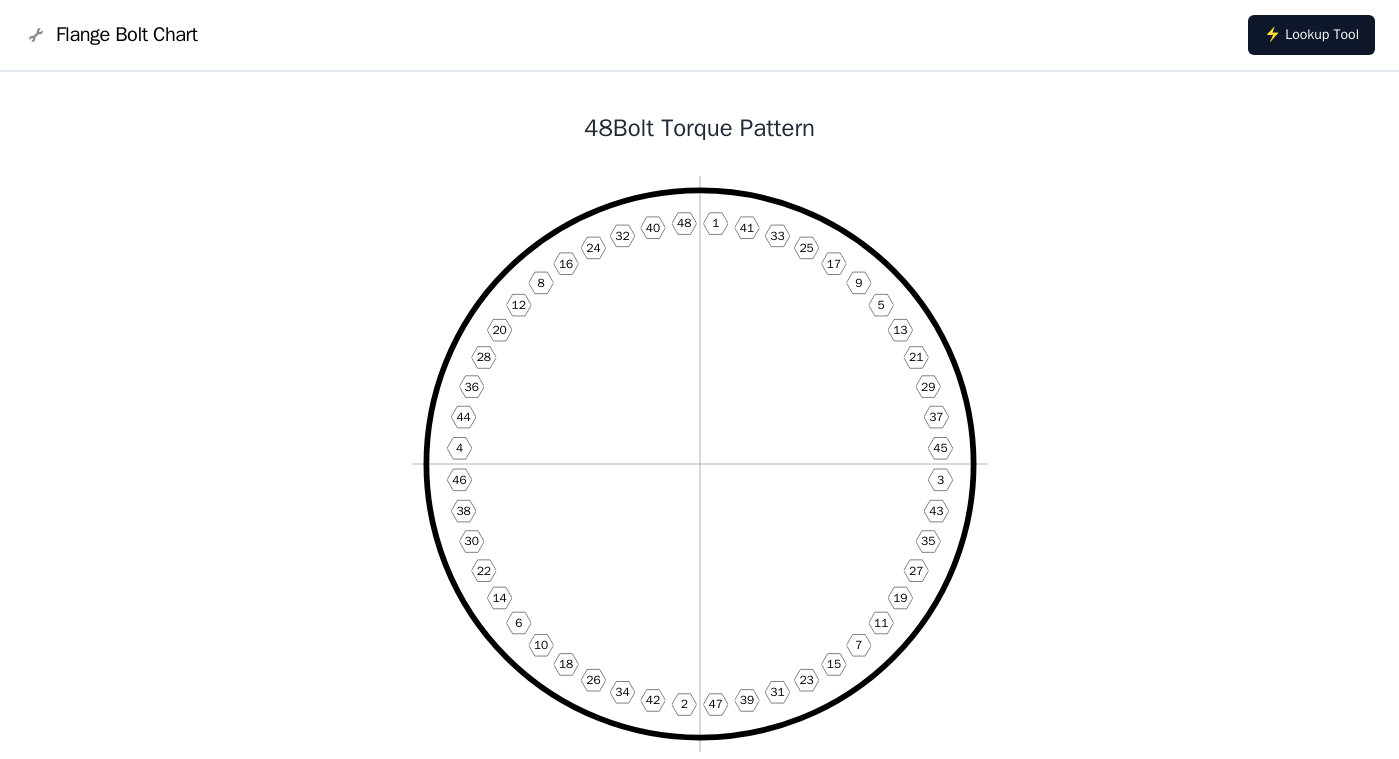 click on "48  Bolt Torque Pattern 1 41 33 25 17 9 5 13 21 29 37 45 3 43 35 27 19 11 7 15 23 31 39 47 2 42 34 26 18 10 6 14 22 30 38 46 4 44 36 28 20 12 8 16 24 32 40 48 Torque Sequence :  1, 41, 33, 25, 17, 9, 5, 13, 21, 29, 37, 45, 3, 43, 35, 27, 19, 11, 7, 15, 23, 31, 39, 47, 2, 42, 34, 26, 18, 10, 6, 14, 22, 30, 38, 46, 4, 44, 36, 28, 20, 12, 8, 16, 24, 32, 40, 48 For  48  bolt flanges, torque bolts in a criss-cross sequence. Lookup flange bolt torque patterns on your phone in seconds High-resolution image for download For those who need to download an image (the top graphic is SVG) we include a high resolution image of the  48  bolt torque sequence below." at bounding box center (700, 1196) 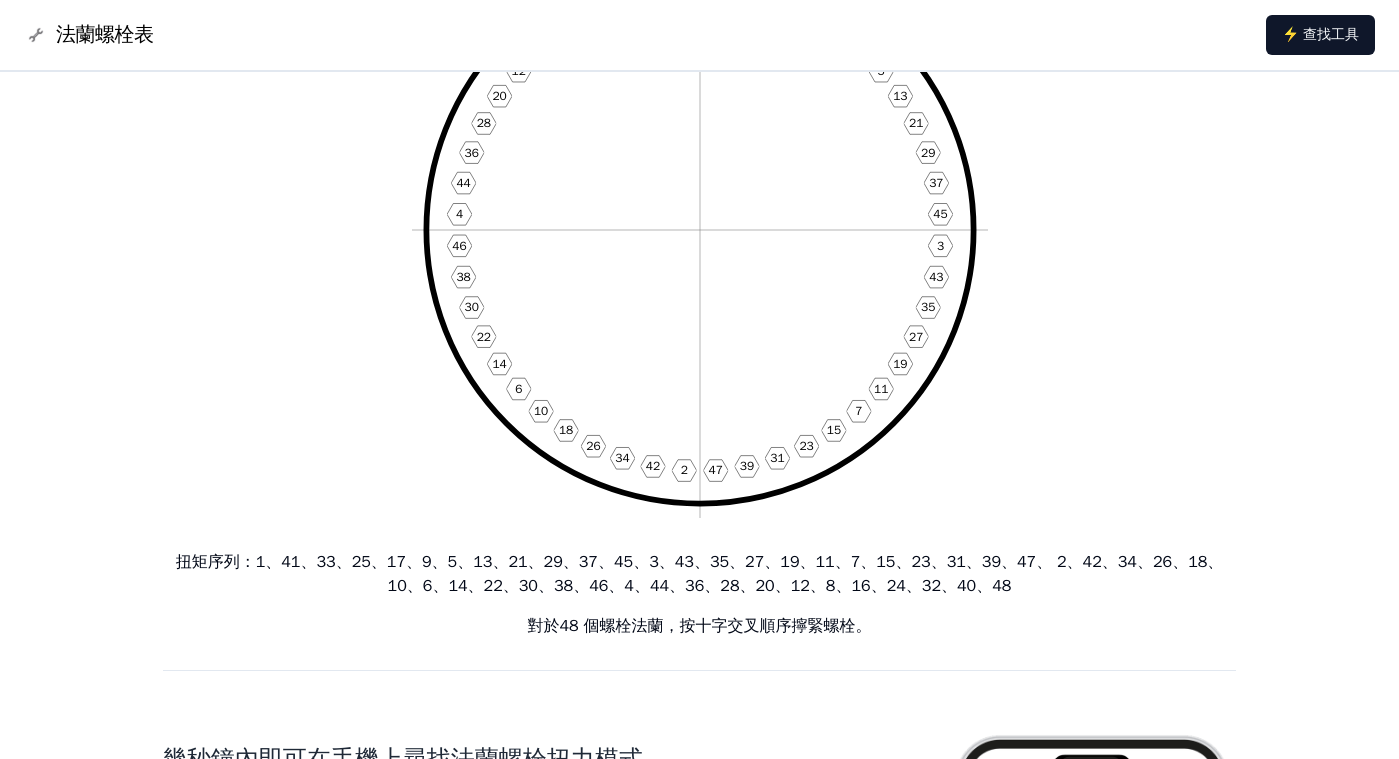 scroll, scrollTop: 0, scrollLeft: 0, axis: both 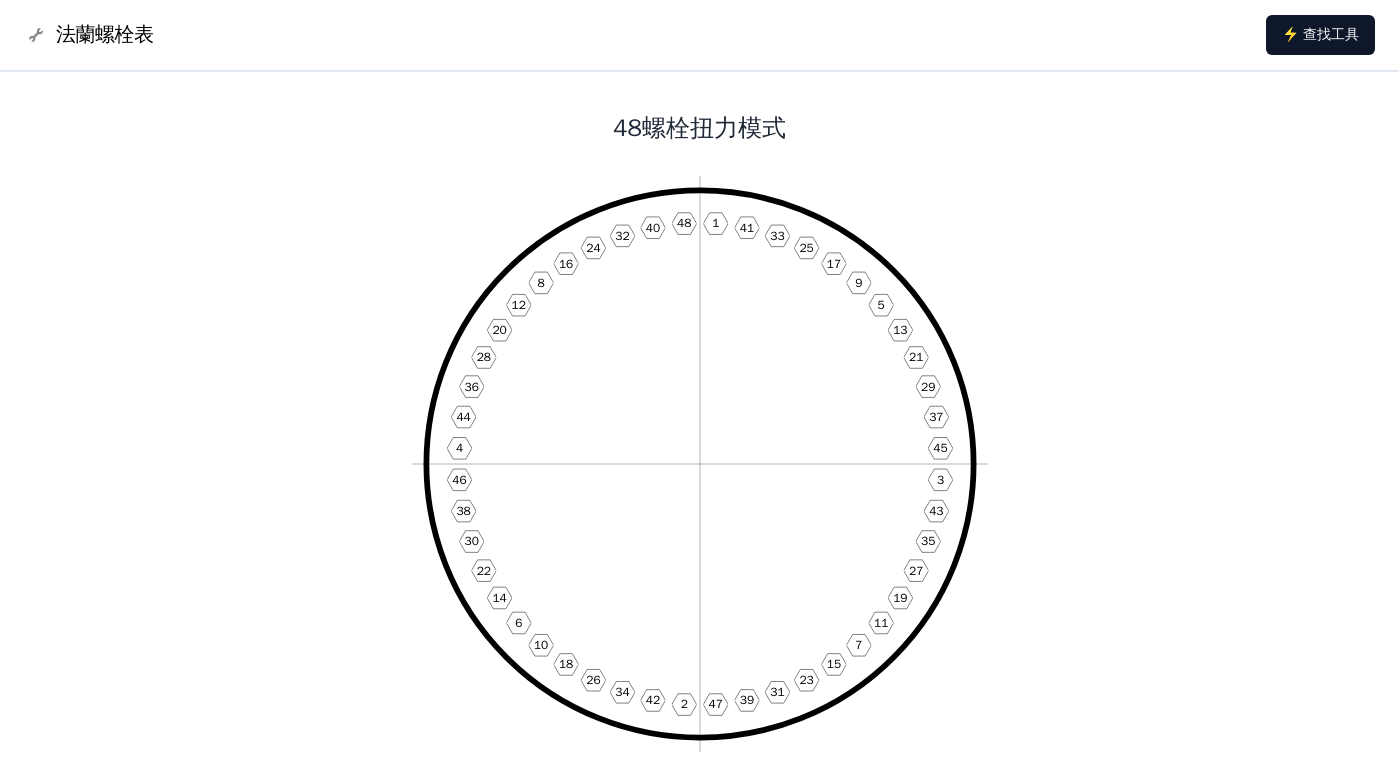 click on "48 螺栓扭力模式 1 41 33 25 17 9 5 13 21 29 37 45 3 43 35 27 19 11 7 15 23 31 39 47 2 42 34 26 18 10 6 14 22 30 38 46 4 44 36 28 20 12 8 16 24 32 40 48 扭矩序列 ： 1、41、33、25、17、9、5、13、21、29、37、45、3、43、35、27、19、11、7、15、23、31、39、47、 2、42、34、26、18、10、6、14、22、30、38、46、4、44、36、28、20、12、8、16、24、32、40、48 對於 48 個 螺栓法蘭，按十字交叉順序擰緊螺栓。 幾秒鐘內即可在手機上尋找法蘭螺栓扭力模式 高畫質圖片下載 對於需要下載圖像的人（頂部圖形是 SVG），我們在下面提供了48 個螺栓扭矩序列 的高解析度圖像 。" at bounding box center (700, 1196) 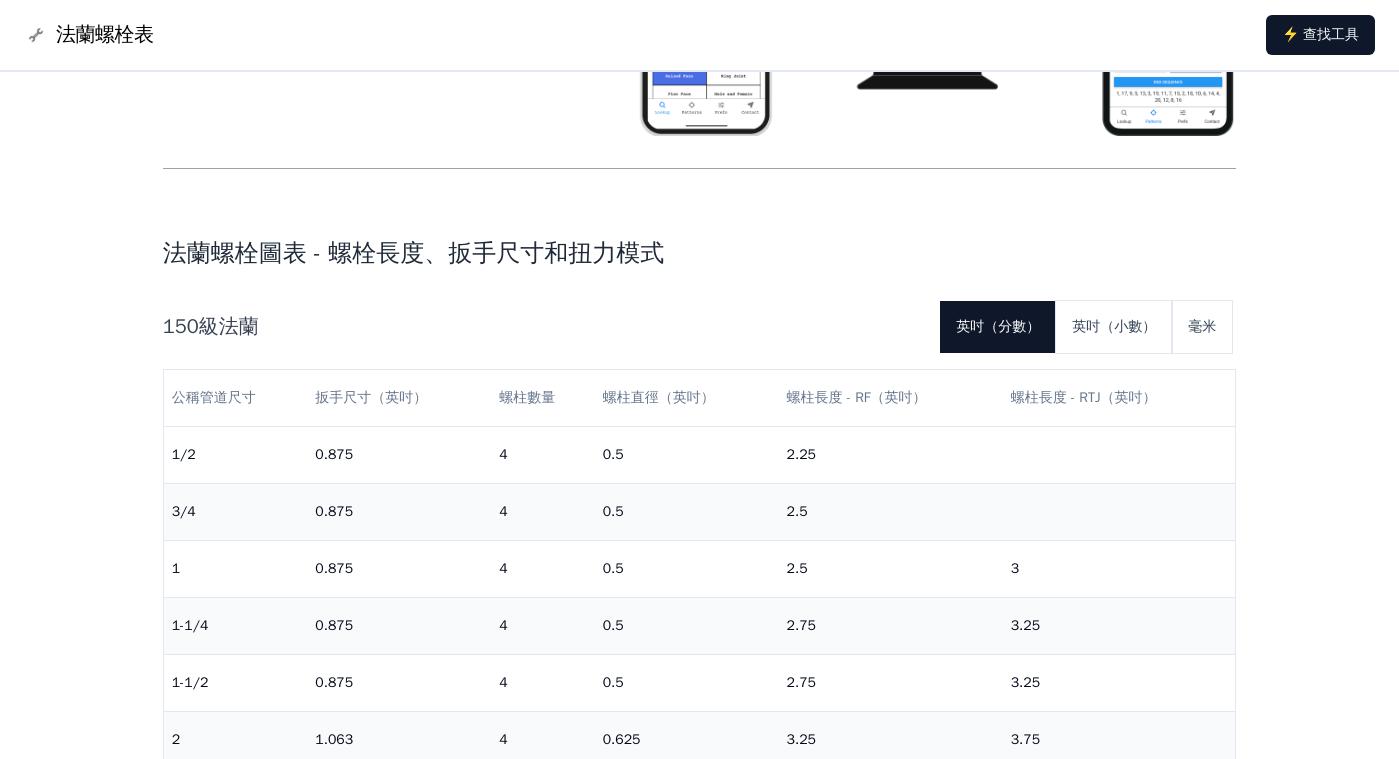 scroll, scrollTop: 600, scrollLeft: 0, axis: vertical 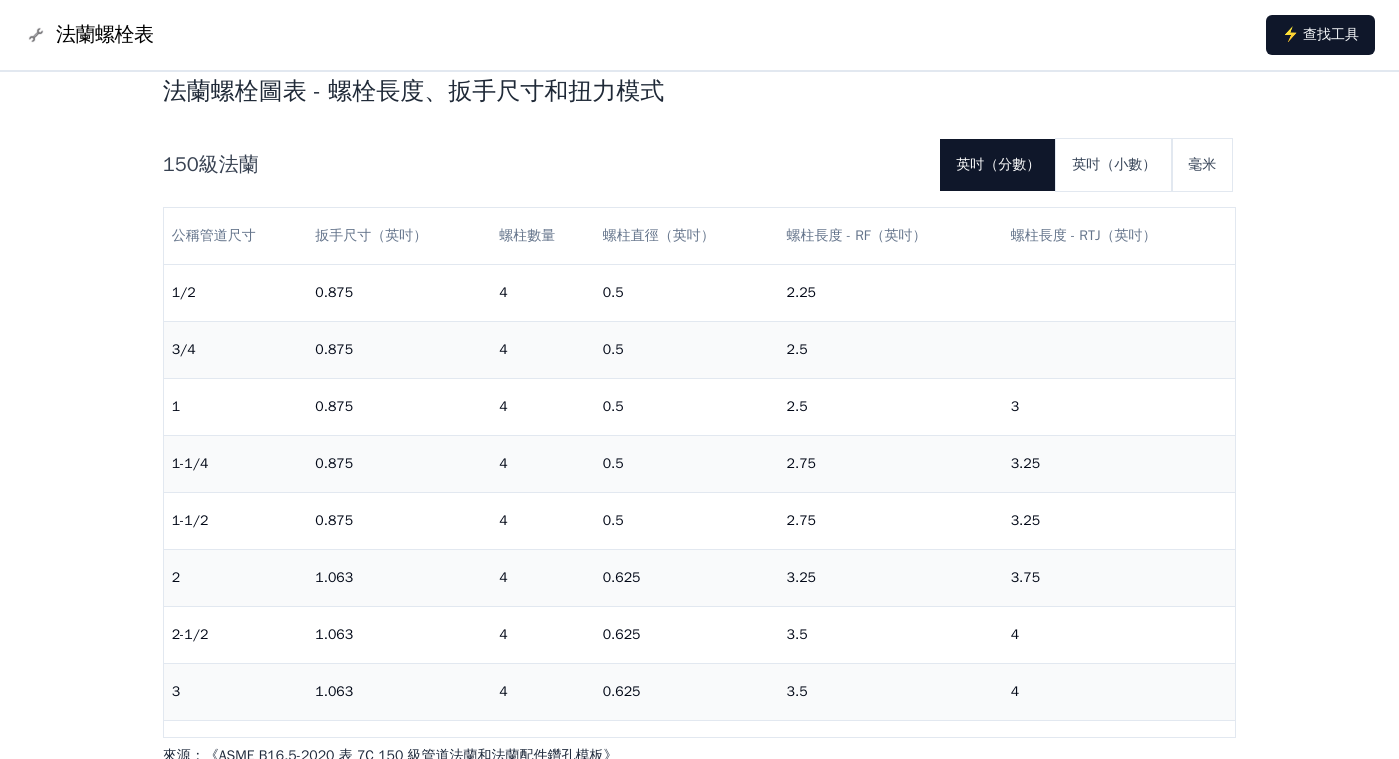 click on "法蘭螺栓表 在幾秒鐘內尋找法蘭螺栓長度、扳手尺寸和扭力序列。 嘗試網路工具 或者 法蘭螺栓圖表 - 螺栓長度、扳手尺寸和扭力模式 150 級法蘭 英吋（分數） 英吋（小數） 毫米 公稱管道尺寸 扳手尺寸（英吋） 螺柱數量 螺柱直徑（英吋） 螺柱長度 - RF（英吋） 螺柱長度 - RTJ（英吋） 1/2 0.875 4 0.5 2.25 3/4 0.875 4 0.5 2.5 1 0.875 4 0.5 2.5 3 1-1/4 0.875 4 0.5 2.75 3.25 1-1/2 0.875 4 0.5 2.75 3.25 2 1.063 4 0.625 3.25 3.75 2-1/2 1.063 4 0.625 3.5 4 3 1.063 4 0.625 3.5 4 3-1/2 1.063 8 0.625 3.5 4 4 1.063 8 0.625 3.5 4 5 1.25 8 0.75 3.75 4.25 6 1.25 8 0.75 4 4.5 8 1.25 8 0.75 4.25 4.75 10 1.438 12 0.875 4.5 5 12 1.438 12 0.875 4.75 5.25 14 1.625 12 1 5.25 5.75 16 1.625 16 1 5.25 5.75 18 1.813 16 1.125 5.75 6.25 20 1.813 20 1.125 6.25 6.75 22 2 20 1.25 6.75 7.25 24 2 20 1.25 6.75 7.25   來源：《 ASME B16.5-2020   表 7C 150 級管道法蘭和法蘭配件鑽孔模板 》 300 級法蘭 英吋（分數） 毫米 1/2" at bounding box center [699, 3943] 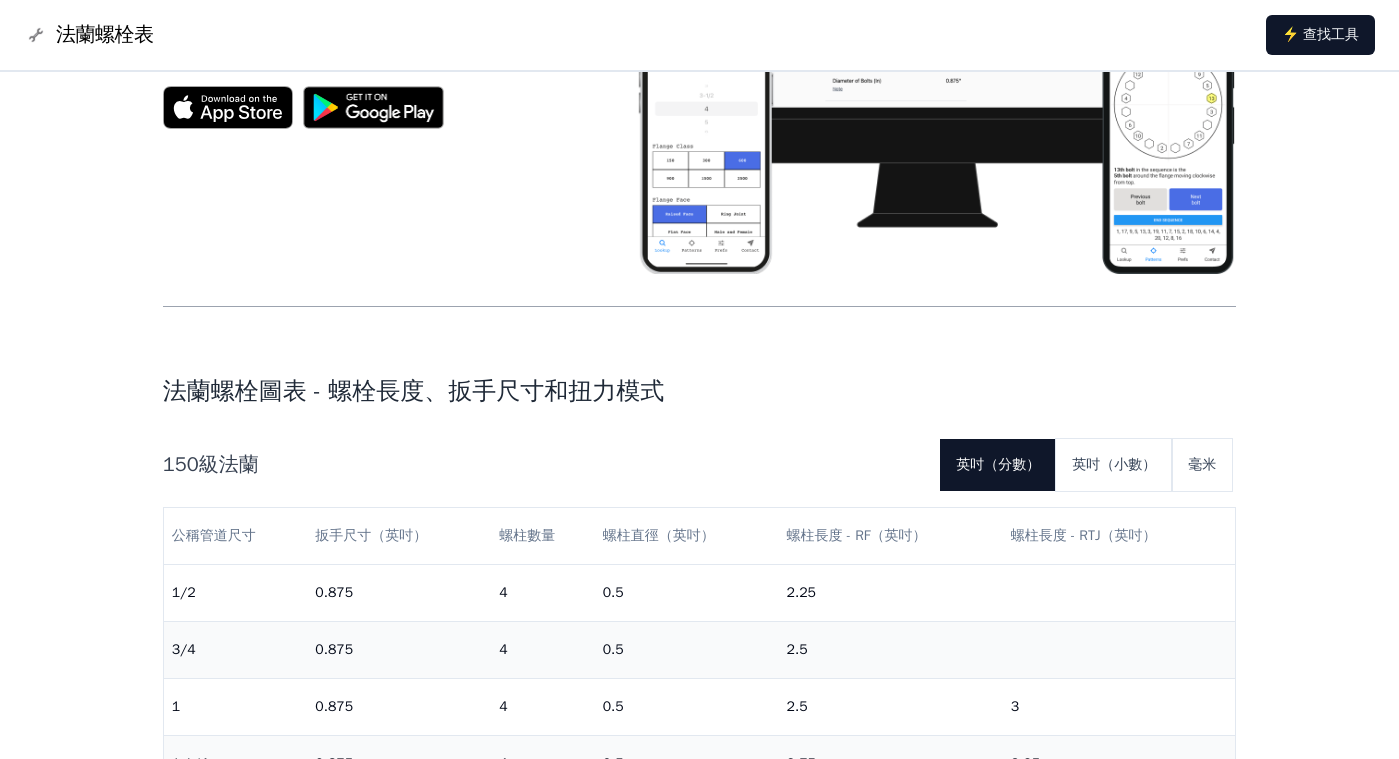 scroll, scrollTop: 400, scrollLeft: 0, axis: vertical 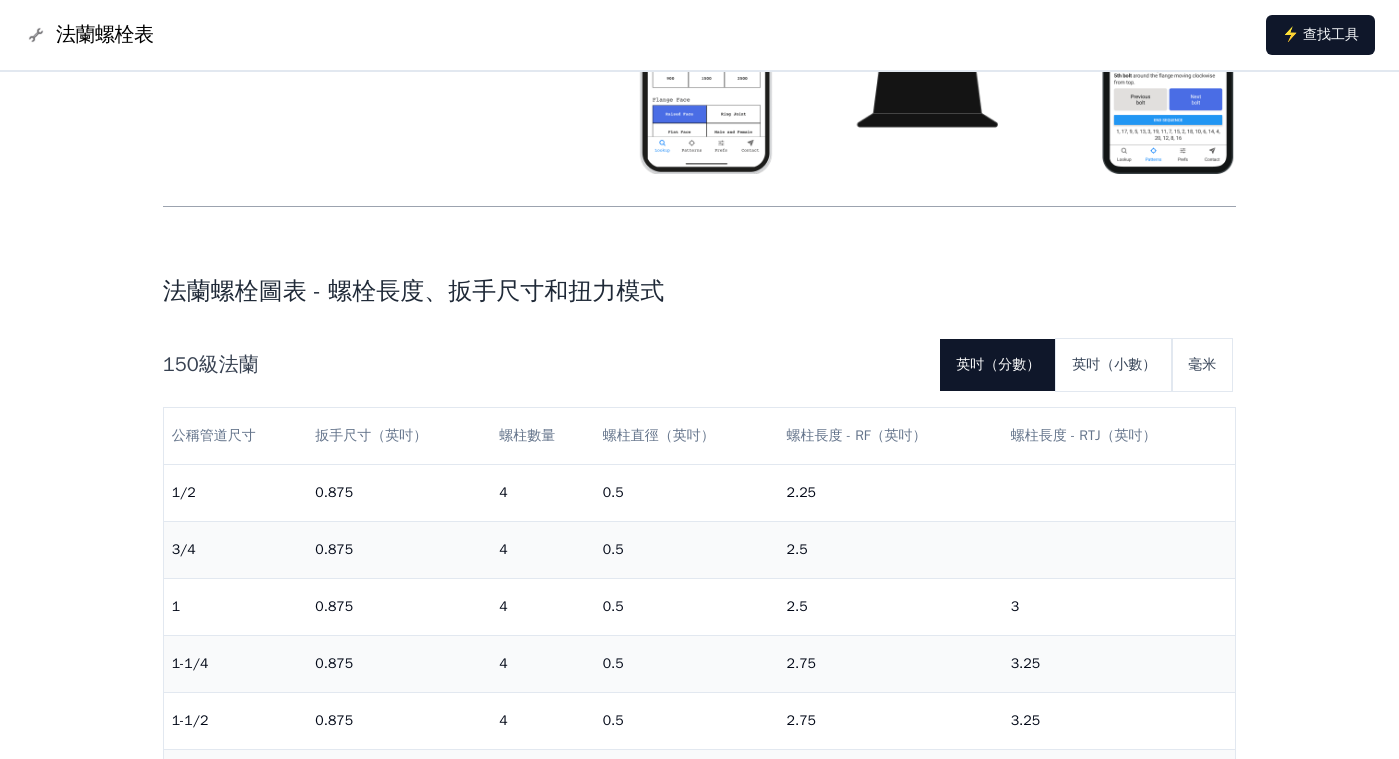 click on "法蘭螺栓表 在幾秒鐘內尋找法蘭螺栓長度、扳手尺寸和扭力序列。 嘗試網路工具 或者 法蘭螺栓圖表 - 螺栓長度、扳手尺寸和扭力模式 150 級法蘭 英吋（分數） 英吋（小數） 毫米 公稱管道尺寸 扳手尺寸（英吋） 螺柱數量 螺柱直徑（英吋） 螺柱長度 - RF（英吋） 螺柱長度 - RTJ（英吋） 1/2 0.875 4 0.5 2.25 3/4 0.875 4 0.5 2.5 1 0.875 4 0.5 2.5 3 1-1/4 0.875 4 0.5 2.75 3.25 1-1/2 0.875 4 0.5 2.75 3.25 2 1.063 4 0.625 3.25 3.75 2-1/2 1.063 4 0.625 3.5 4 3 1.063 4 0.625 3.5 4 3-1/2 1.063 8 0.625 3.5 4 4 1.063 8 0.625 3.5 4 5 1.25 8 0.75 3.75 4.25 6 1.25 8 0.75 4 4.5 8 1.25 8 0.75 4.25 4.75 10 1.438 12 0.875 4.5 5 12 1.438 12 0.875 4.75 5.25 14 1.625 12 1 5.25 5.75 16 1.625 16 1 5.25 5.75 18 1.813 16 1.125 5.75 6.25 20 1.813 20 1.125 6.25 6.75 22 2 20 1.25 6.75 7.25 24 2 20 1.25 6.75 7.25   來源：《 ASME B16.5-2020   表 7C 150 級管道法蘭和法蘭配件鑽孔模板 》 300 級法蘭 英吋（分數） 毫米 1/2" at bounding box center (699, 4143) 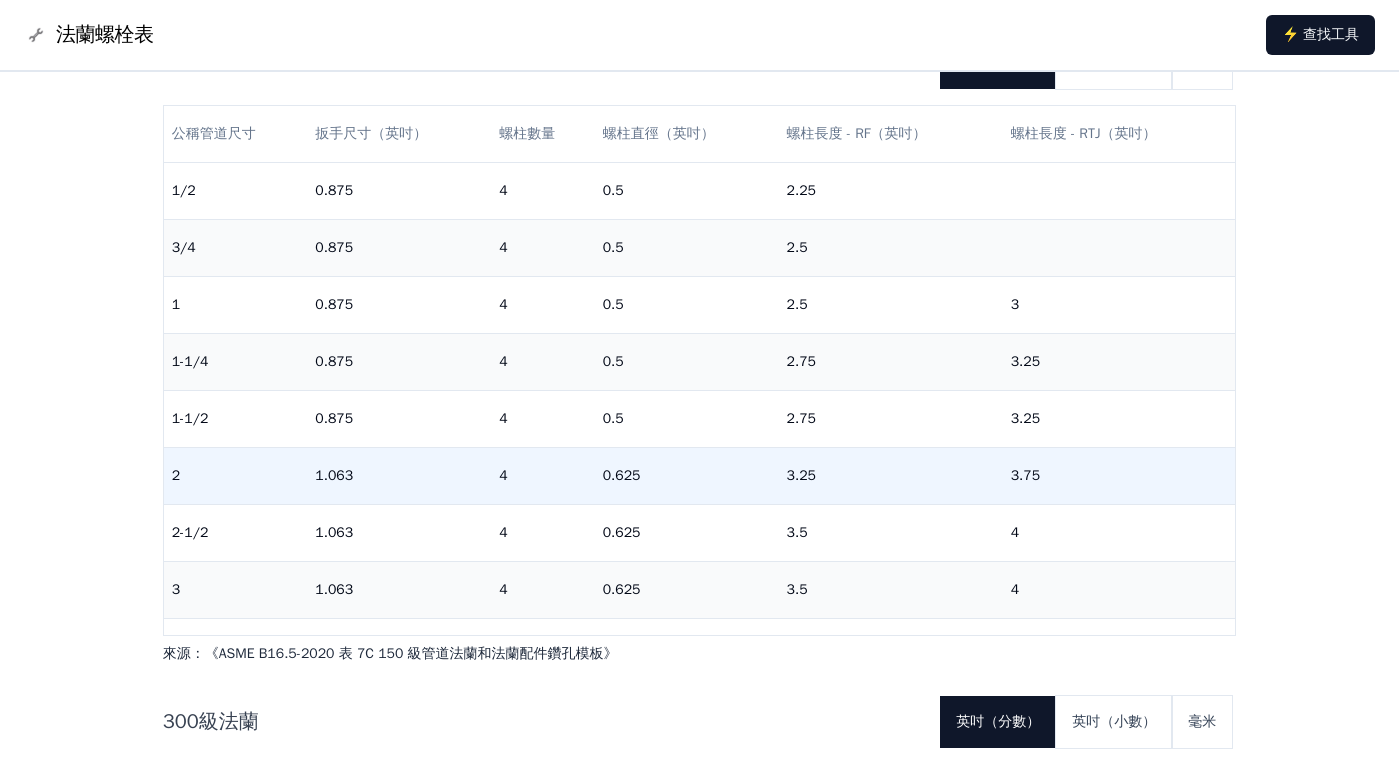 scroll, scrollTop: 900, scrollLeft: 0, axis: vertical 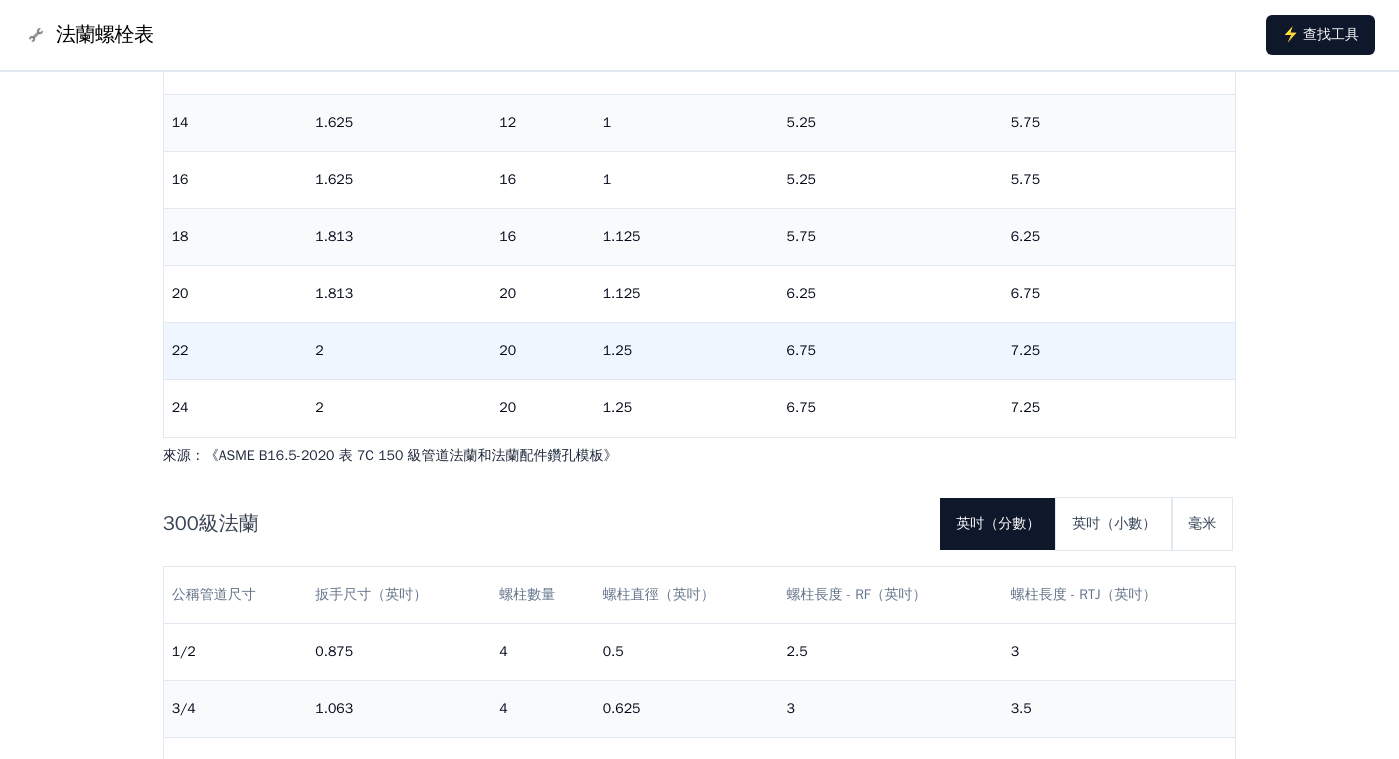 click on "20" at bounding box center (542, 351) 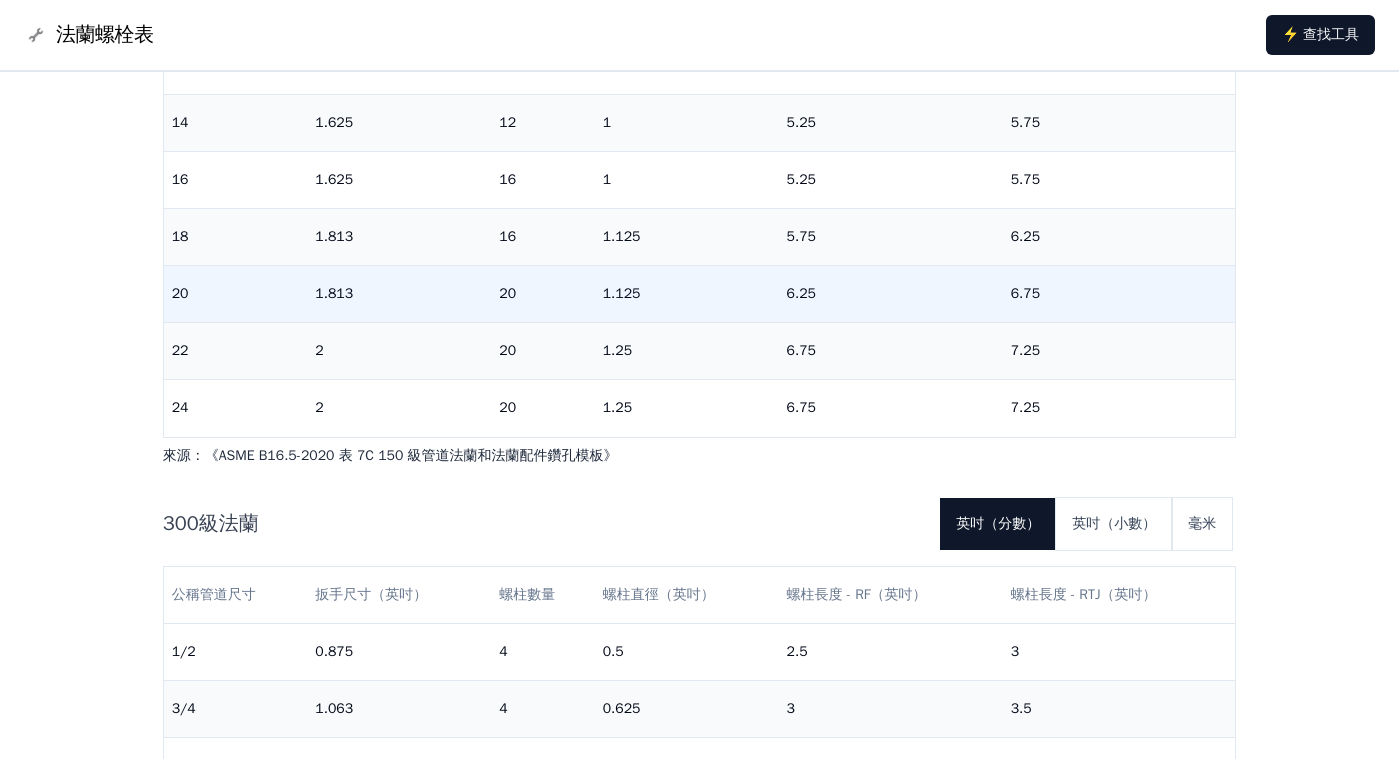 click on "20" at bounding box center (542, 294) 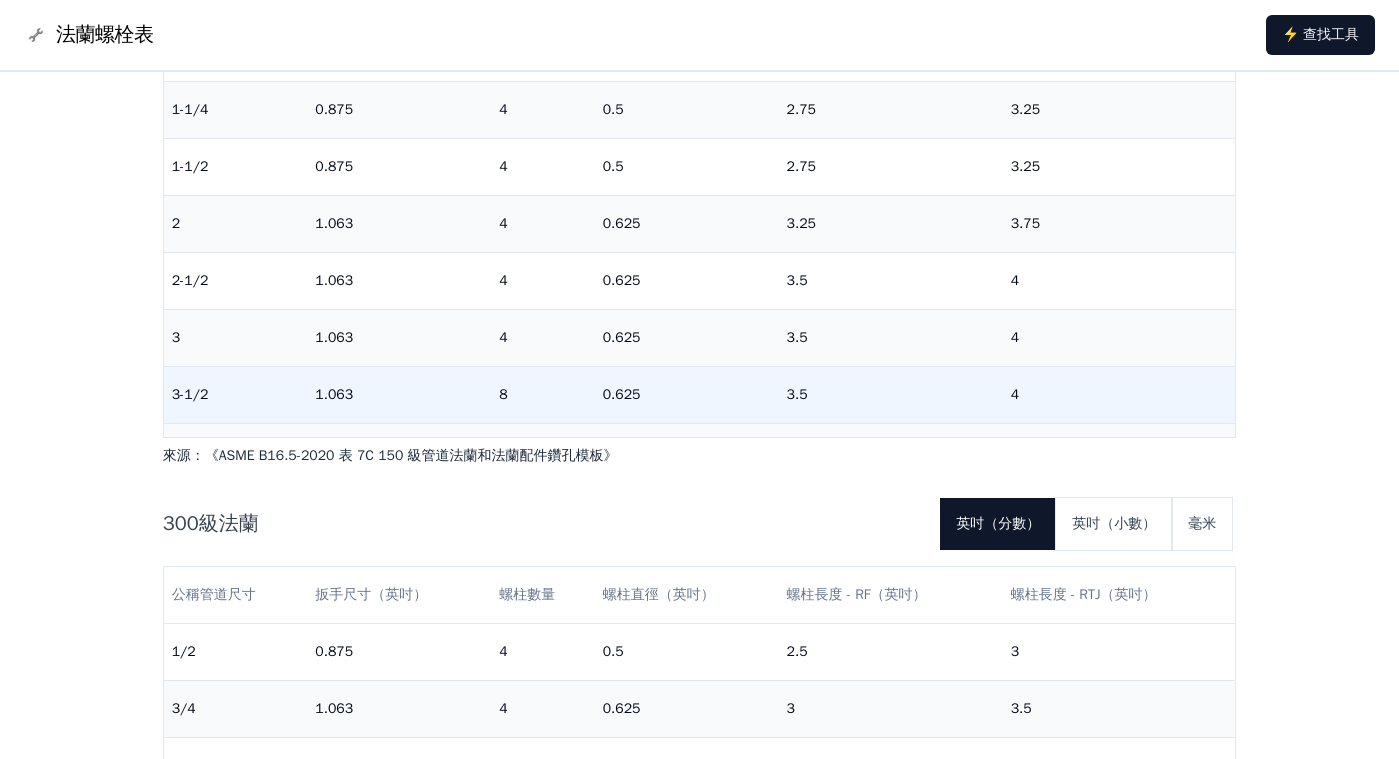 scroll, scrollTop: 0, scrollLeft: 0, axis: both 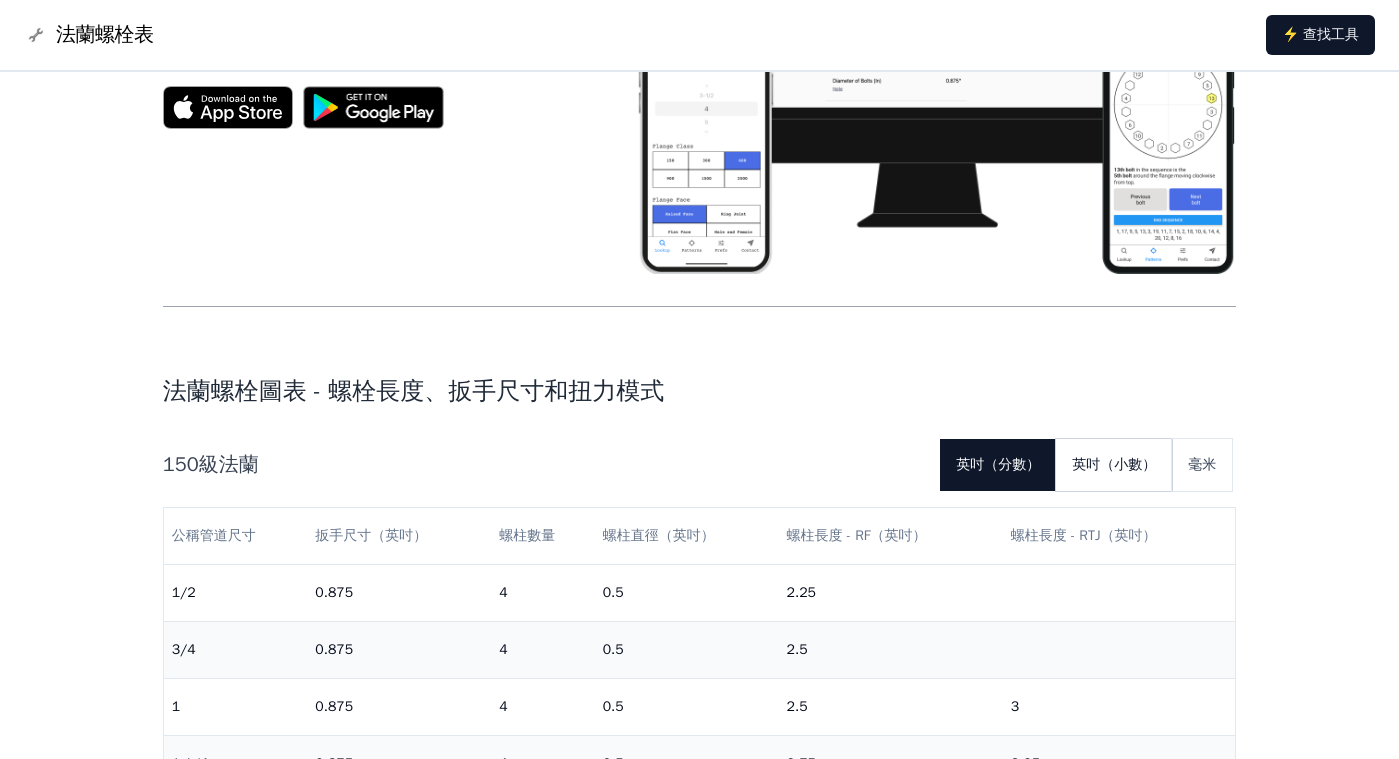 click on "英吋（小數）" at bounding box center [1114, 464] 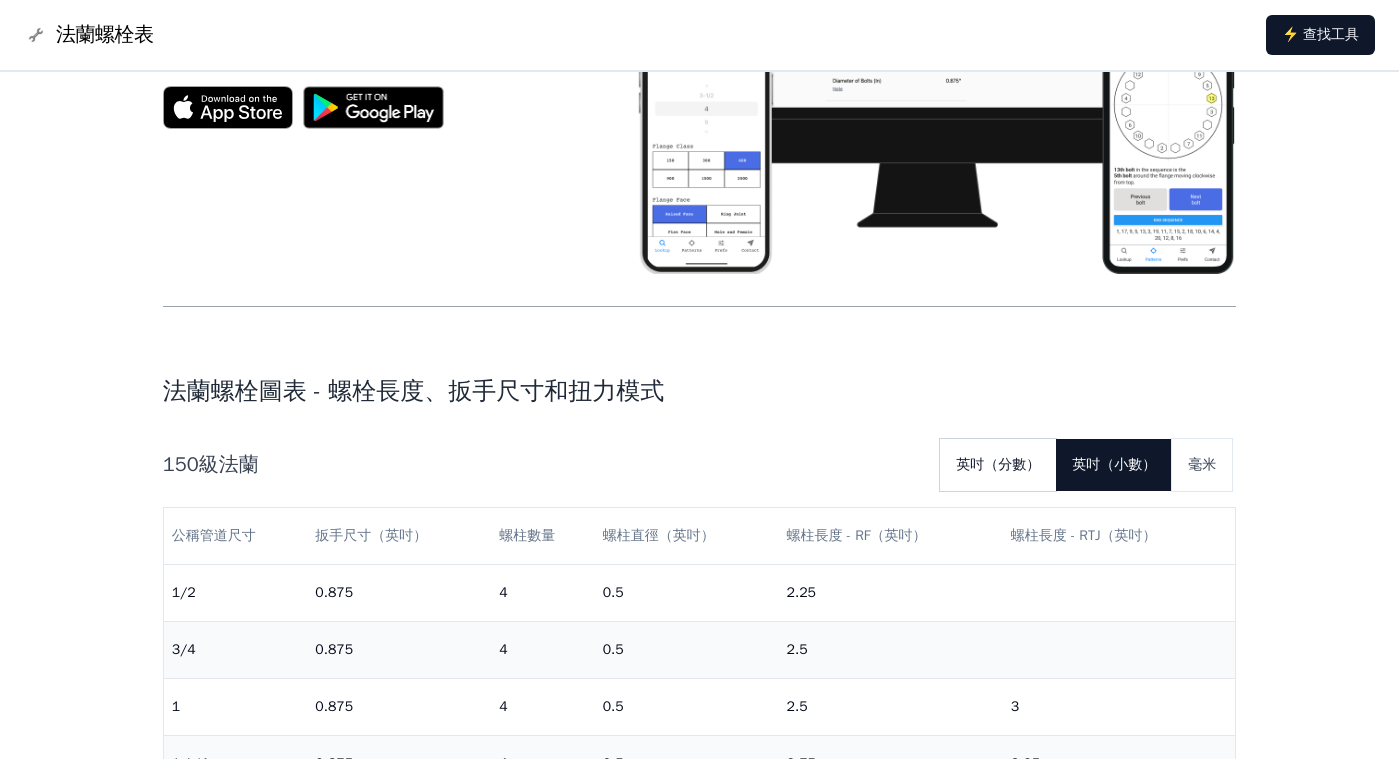 click on "英吋（分數）" at bounding box center [998, 464] 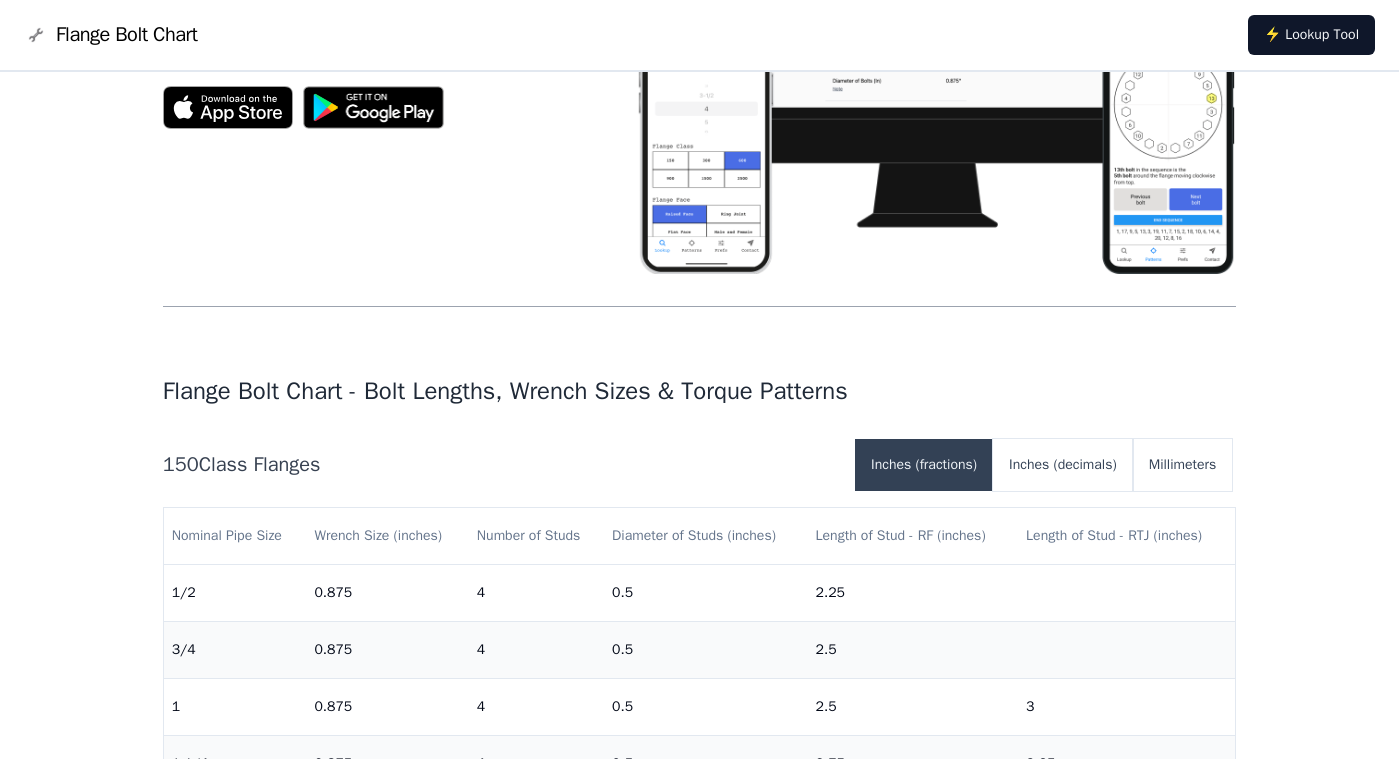 click on "Flange Bolt Chart Lookup flange bolt lengths, wrench sizes, and torque sequences in seconds. Try the web tool or Flange Bolt Chart - Bolt Lengths, Wrench Sizes & Torque Patterns 150  Class Flanges Inches (fractions) Inches (decimals) Millimeters Nominal Pipe Size Wrench Size (inches) Number of Studs Diameter of Studs (inches) Length of Stud - RF (inches) Length of Stud - RTJ (inches) 1/2 0.875 4 0.5 2.25 3/4 0.875 4 0.5 2.5 1 0.875 4 0.5 2.5 3 1-1/4 0.875 4 0.5 2.75 3.25 1-1/2 0.875 4 0.5 2.75 3.25 2 1.063 4 0.625 3.25 3.75 2-1/2 1.063 4 0.625 3.5 4 3 1.063 4 0.625 3.5 4 3-1/2 1.063 8 0.625 3.5 4 4 1.063 8 0.625 3.5 4 5 1.25 8 0.75 3.75 4.25 6 1.25 8 0.75 4 4.5 8 1.25 8 0.75 4.25 4.75 10 1.438 12 0.875 4.5 5 12 1.438 12 0.875 4.75 5.25 14 1.625 12 1 5.25 5.75 16 1.625 16 1 5.25 5.75 18 1.813 16 1.125 5.75 6.25 20 1.813 20 1.125 6.25 6.75 22 2 20 1.25 6.75 7.25 24 2 20 1.25 6.75 7.25   Source: " ASME B16.5-2020   Table 7C Templates for Drilling Class 150 Pipe Flanges and Flanged Fittings " 300  Class Flanges 4" at bounding box center [699, 4243] 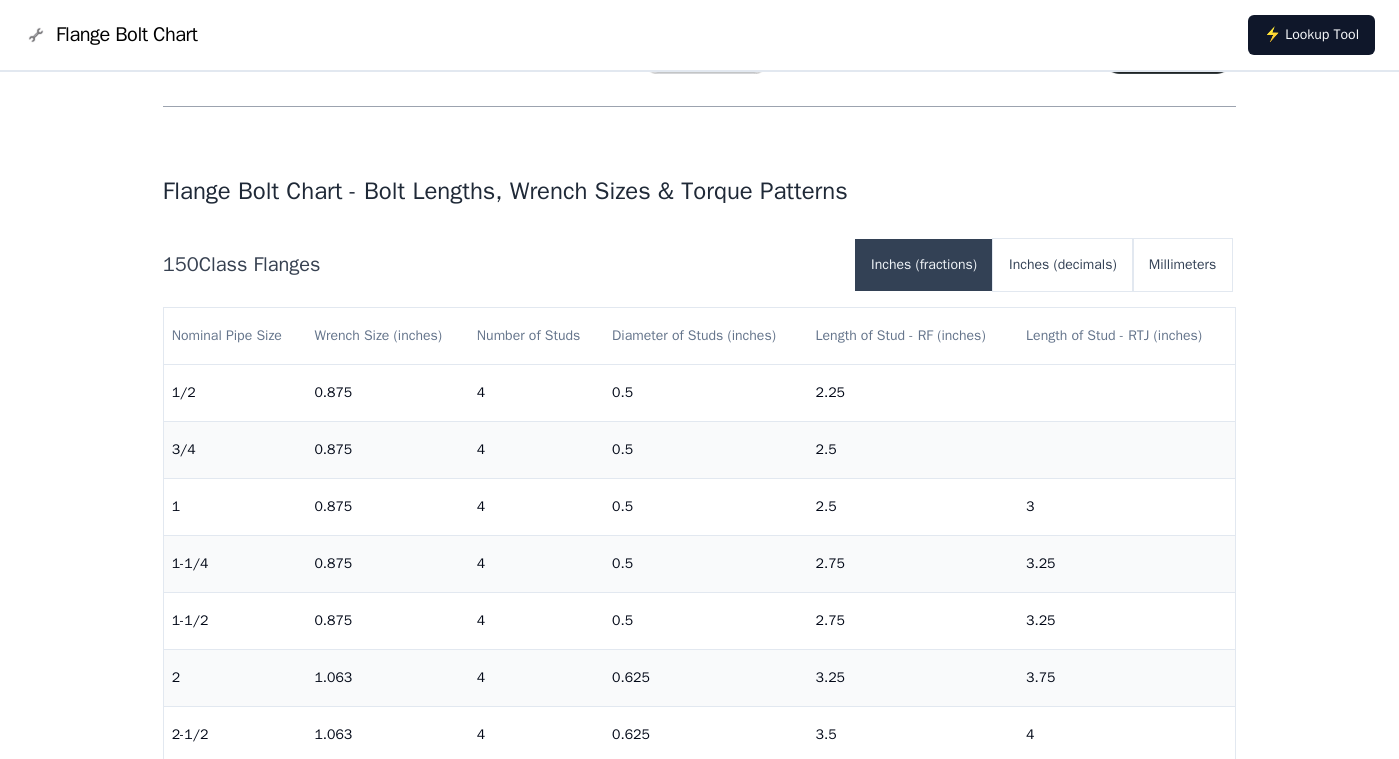 scroll, scrollTop: 600, scrollLeft: 0, axis: vertical 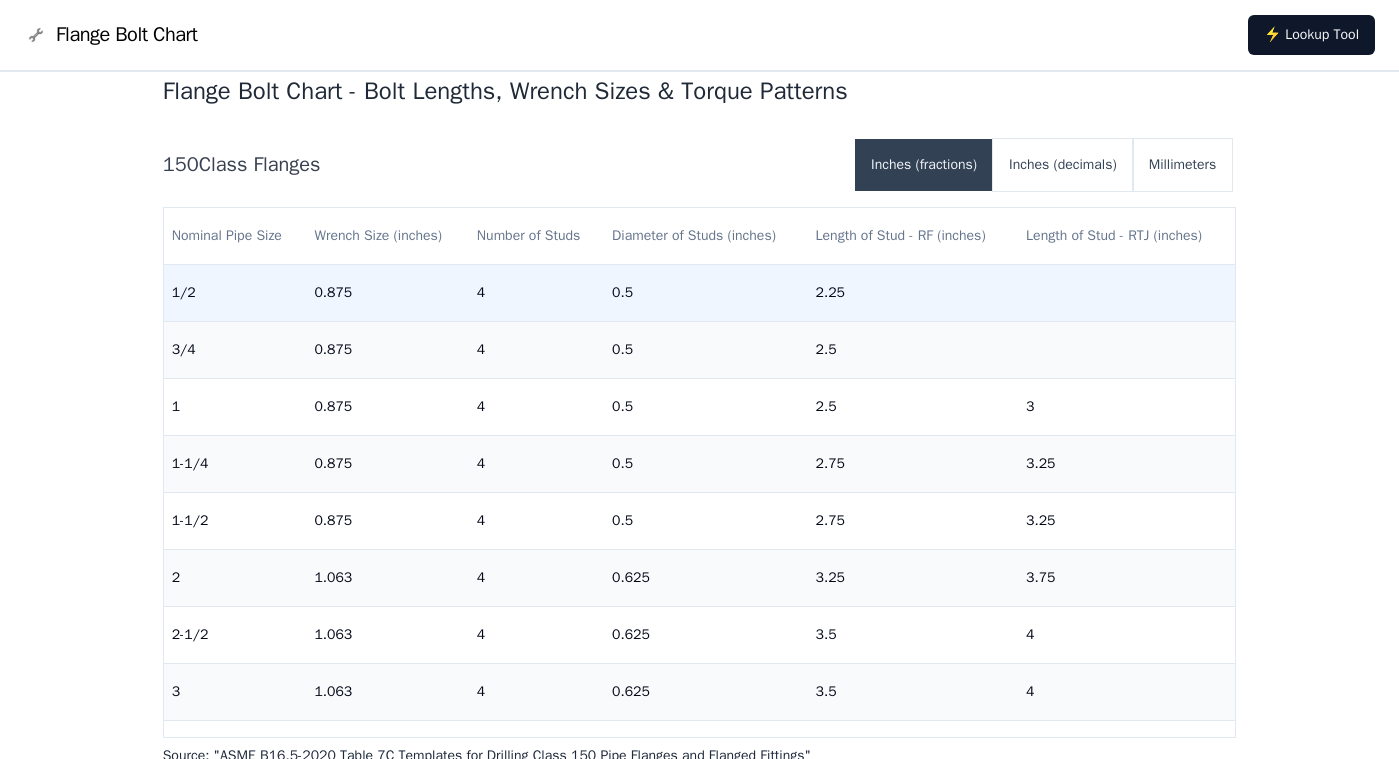 click on "1/2" at bounding box center [235, 293] 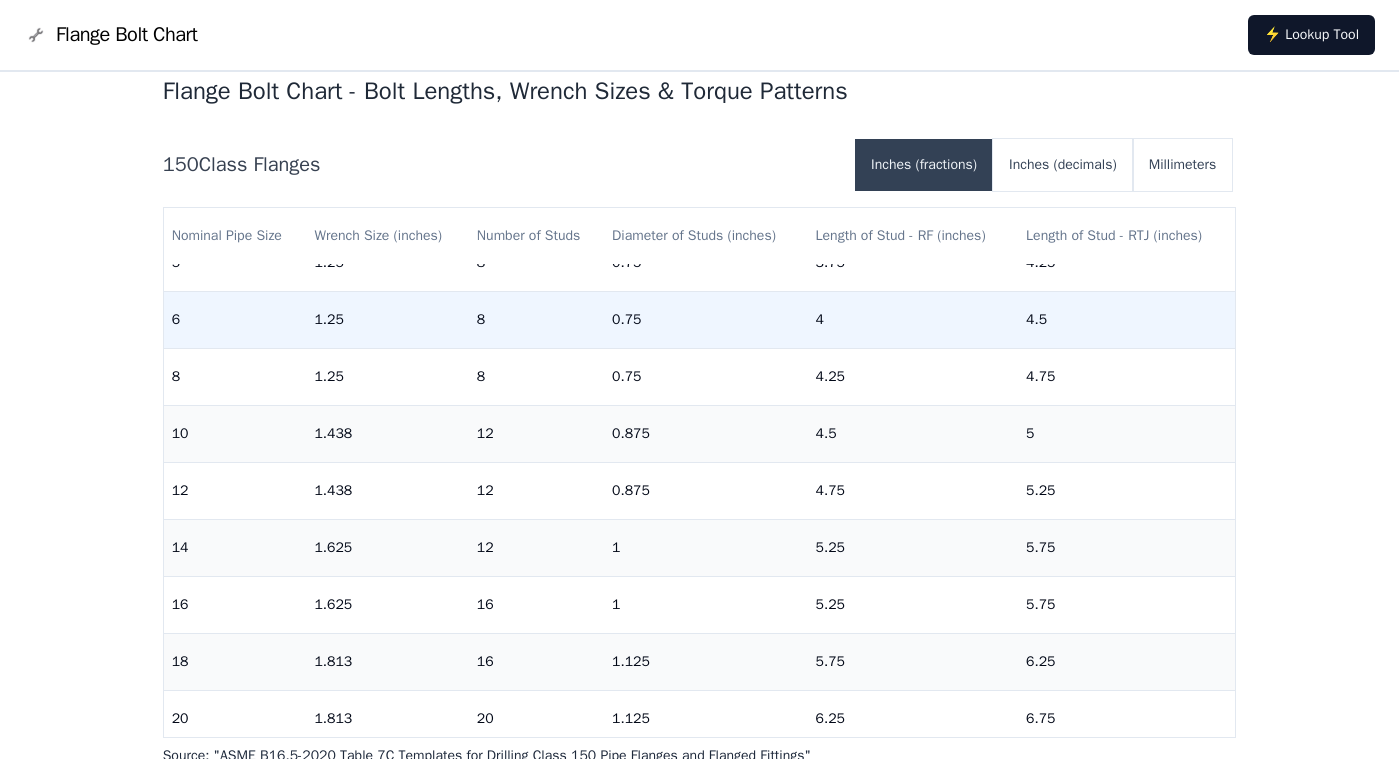 scroll, scrollTop: 740, scrollLeft: 0, axis: vertical 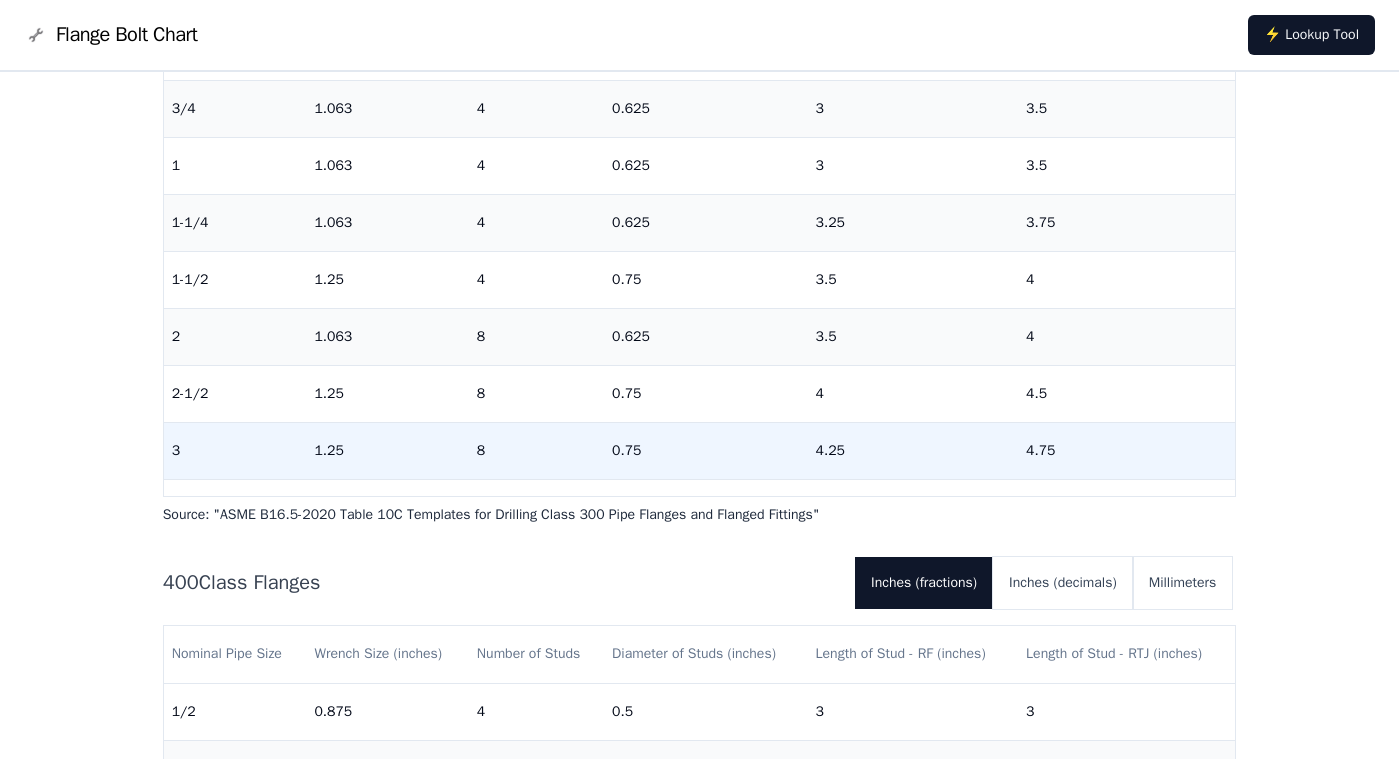 click on "3" at bounding box center (235, 451) 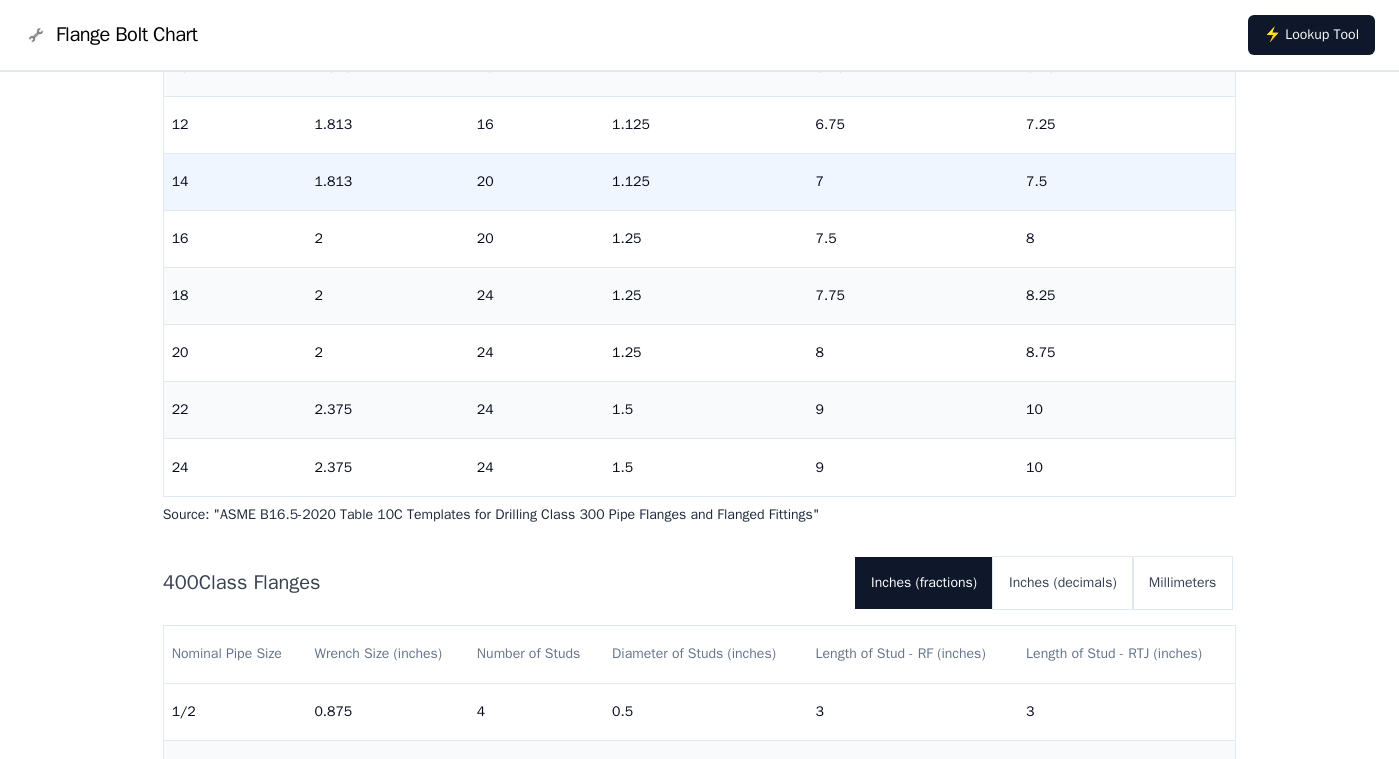 scroll, scrollTop: 740, scrollLeft: 0, axis: vertical 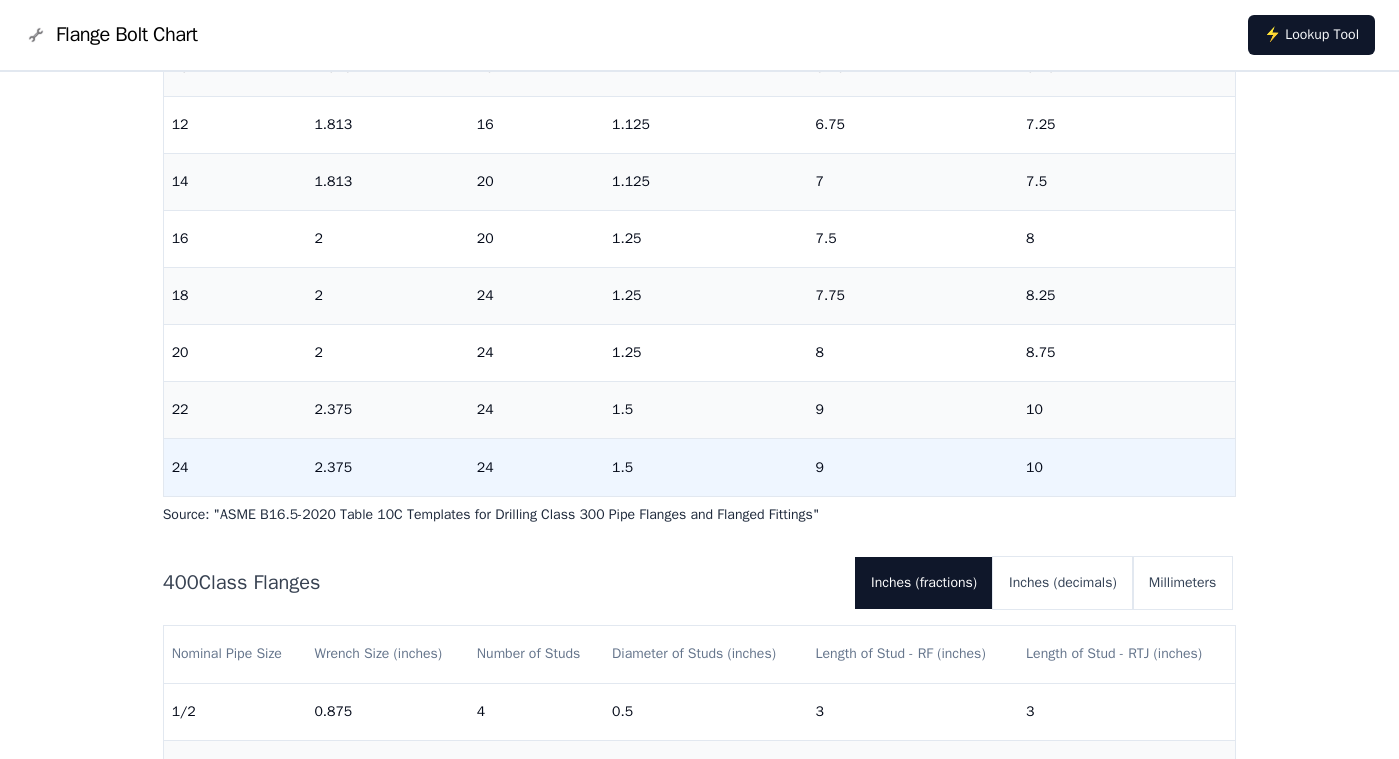 click on "2.375" at bounding box center (387, 467) 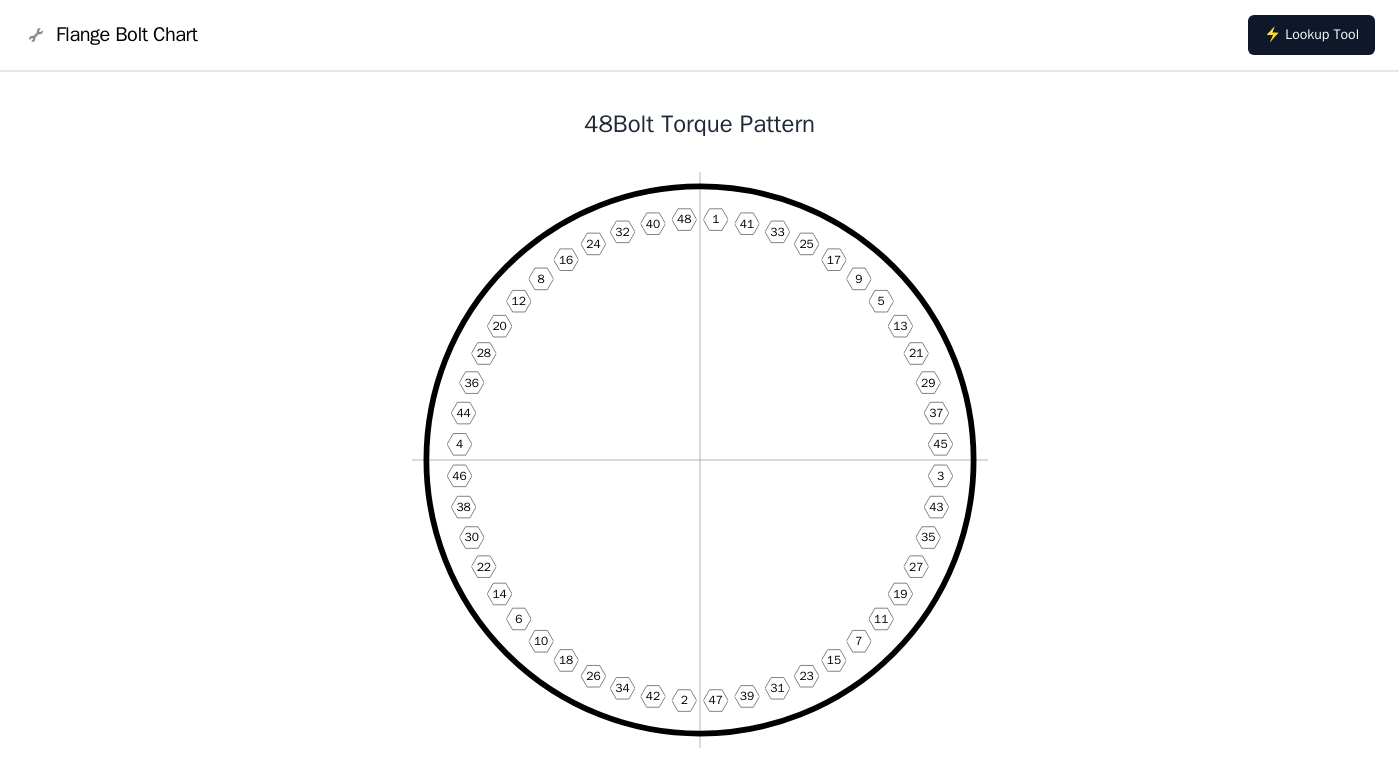 scroll, scrollTop: 0, scrollLeft: 0, axis: both 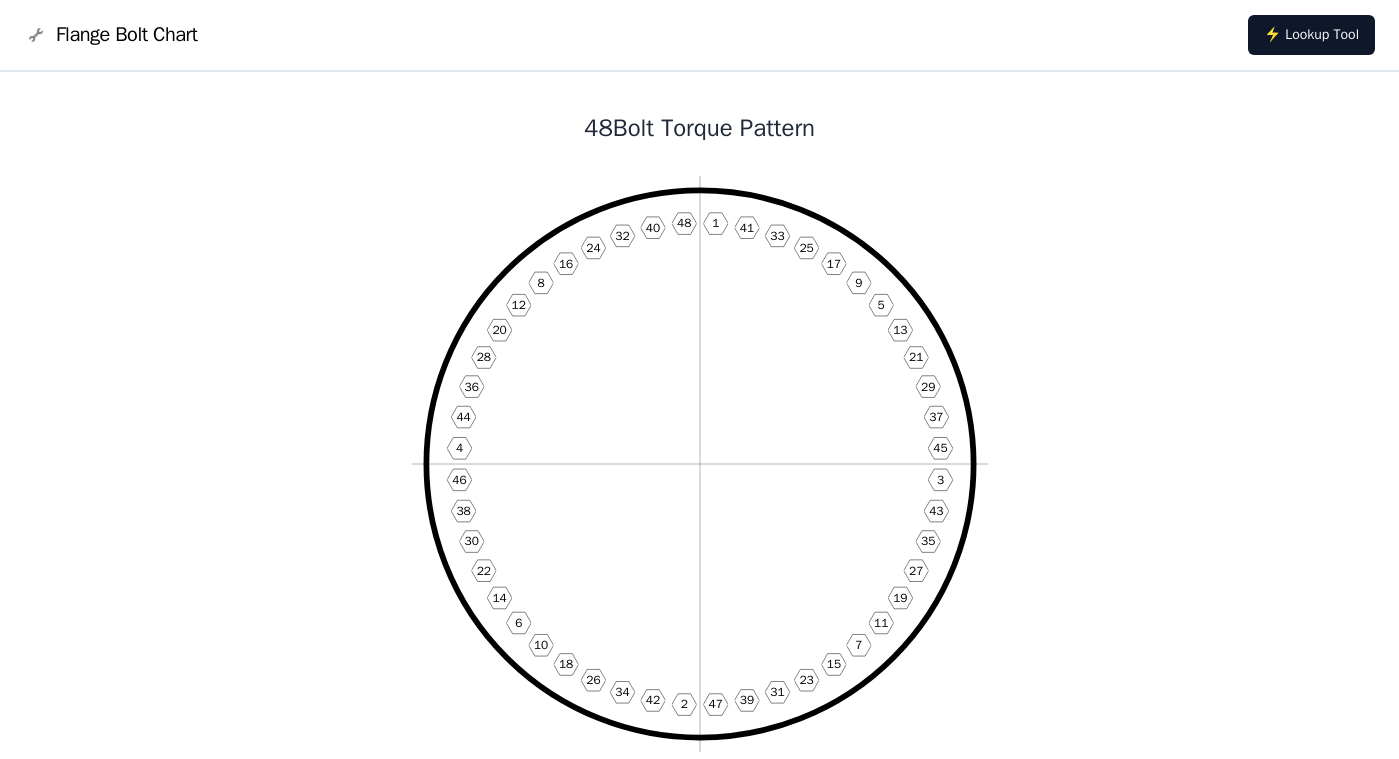 click on "48  Bolt Torque Pattern" at bounding box center (700, 128) 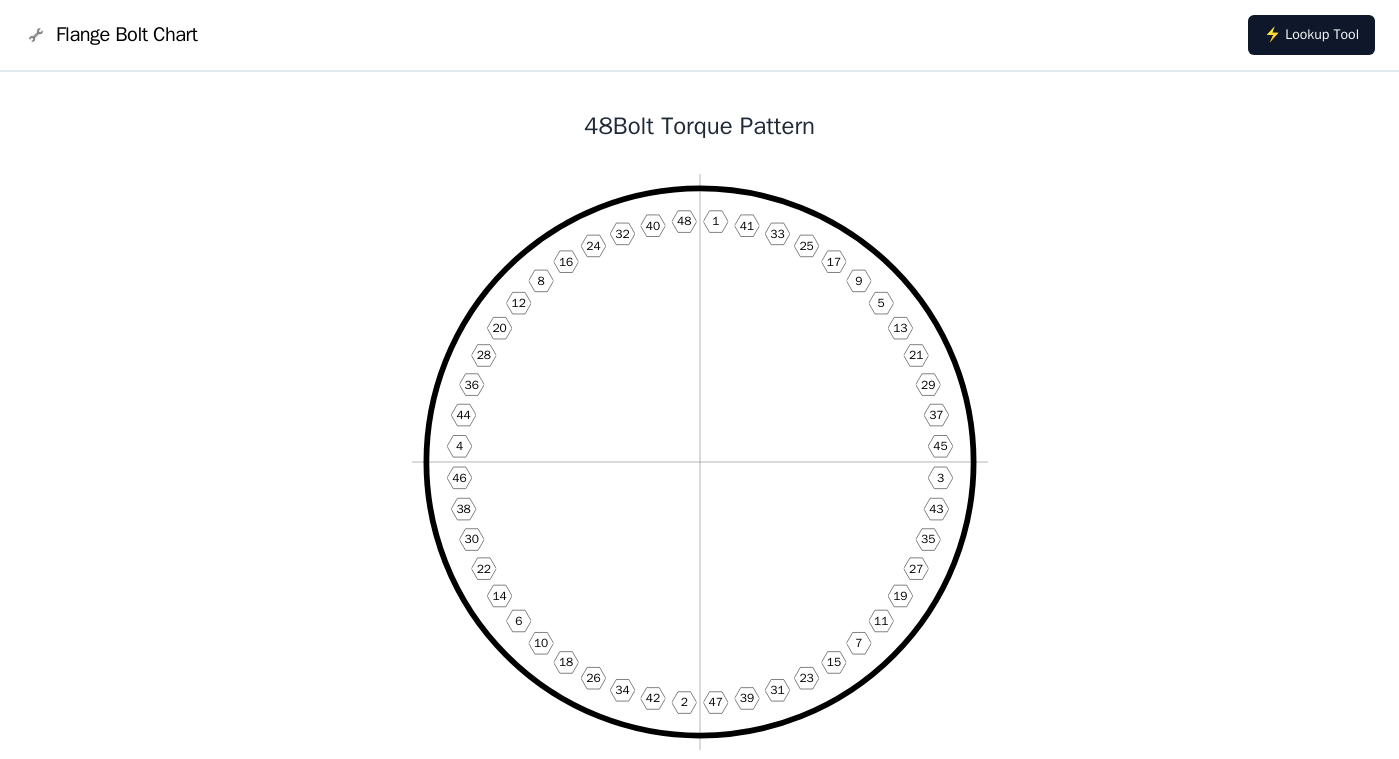 scroll, scrollTop: 0, scrollLeft: 0, axis: both 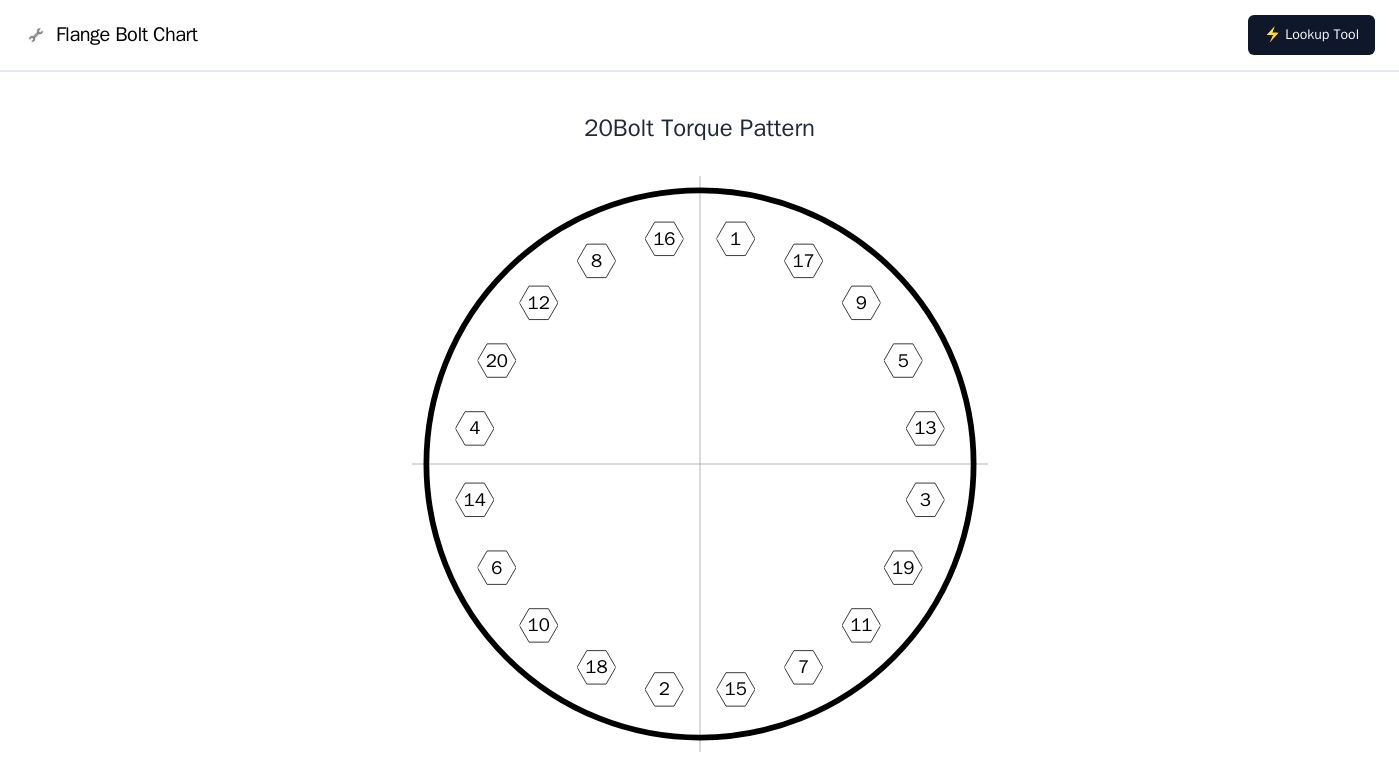 click on "20  Bolt Torque Pattern 1 17 9 5 13 3 19 11 7 15 2 18 10 6 14 4 20 12 8 16 Torque Sequence :  1, 17, 9, 5, 13, 3, 19, 11, 7, 15, 2, 18, 10, 6, 14, 4, 20, 12, 8, 16 For  20  bolt flanges, torque bolts in a criss-cross sequence. Lookup flange bolt torque patterns on your phone in seconds High-resolution image for download For those who need to download an image (the top graphic is SVG) we include a high resolution image of the  20  bolt torque sequence below." at bounding box center (700, 1185) 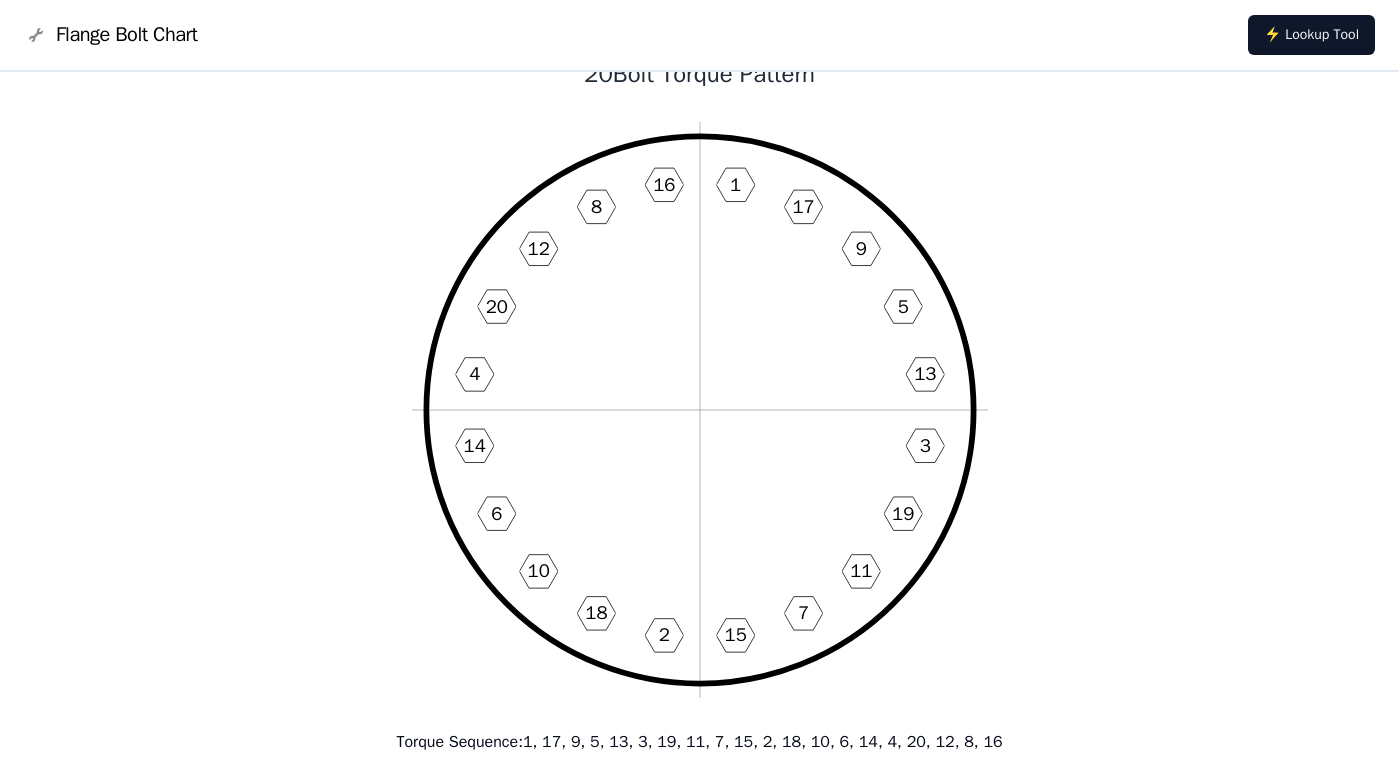 scroll, scrollTop: 0, scrollLeft: 0, axis: both 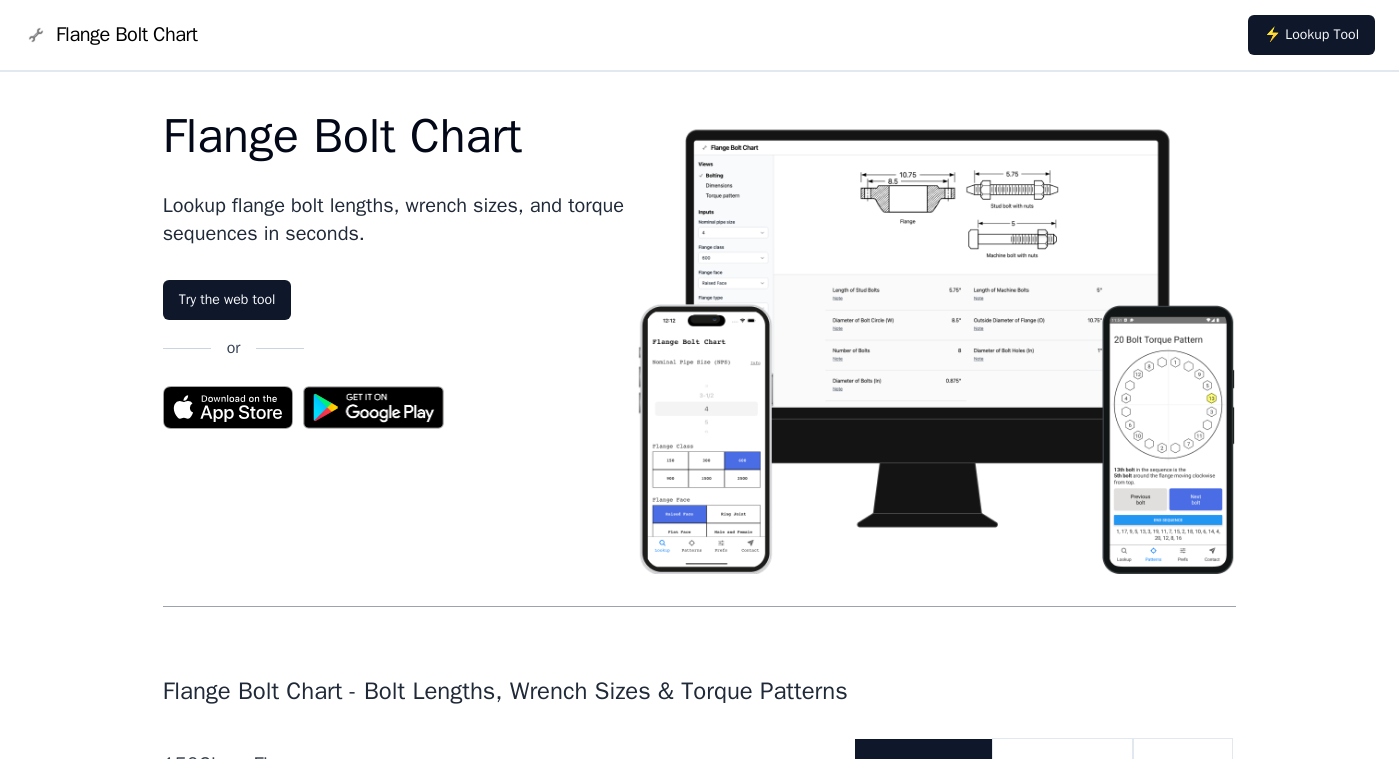 click on "Flange Bolt Chart" at bounding box center (400, 136) 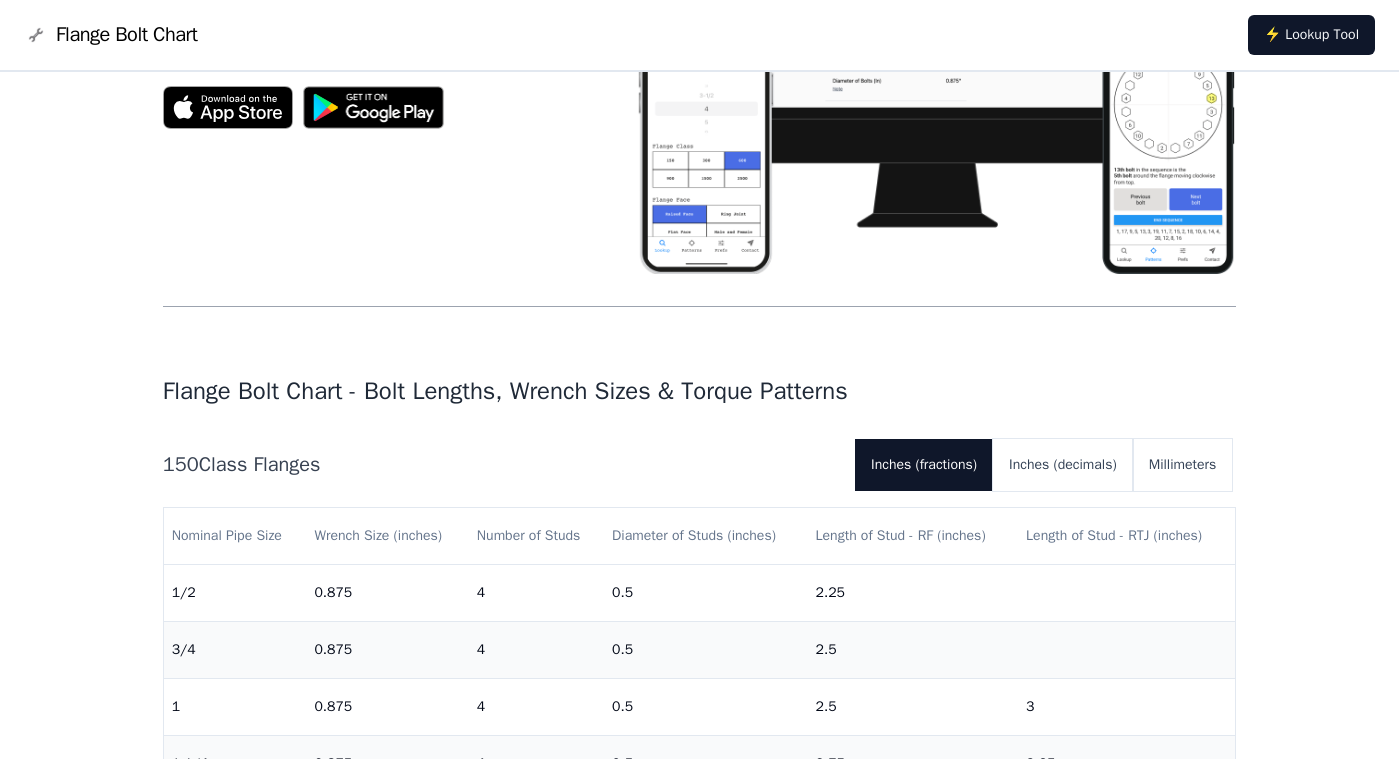 scroll, scrollTop: 400, scrollLeft: 0, axis: vertical 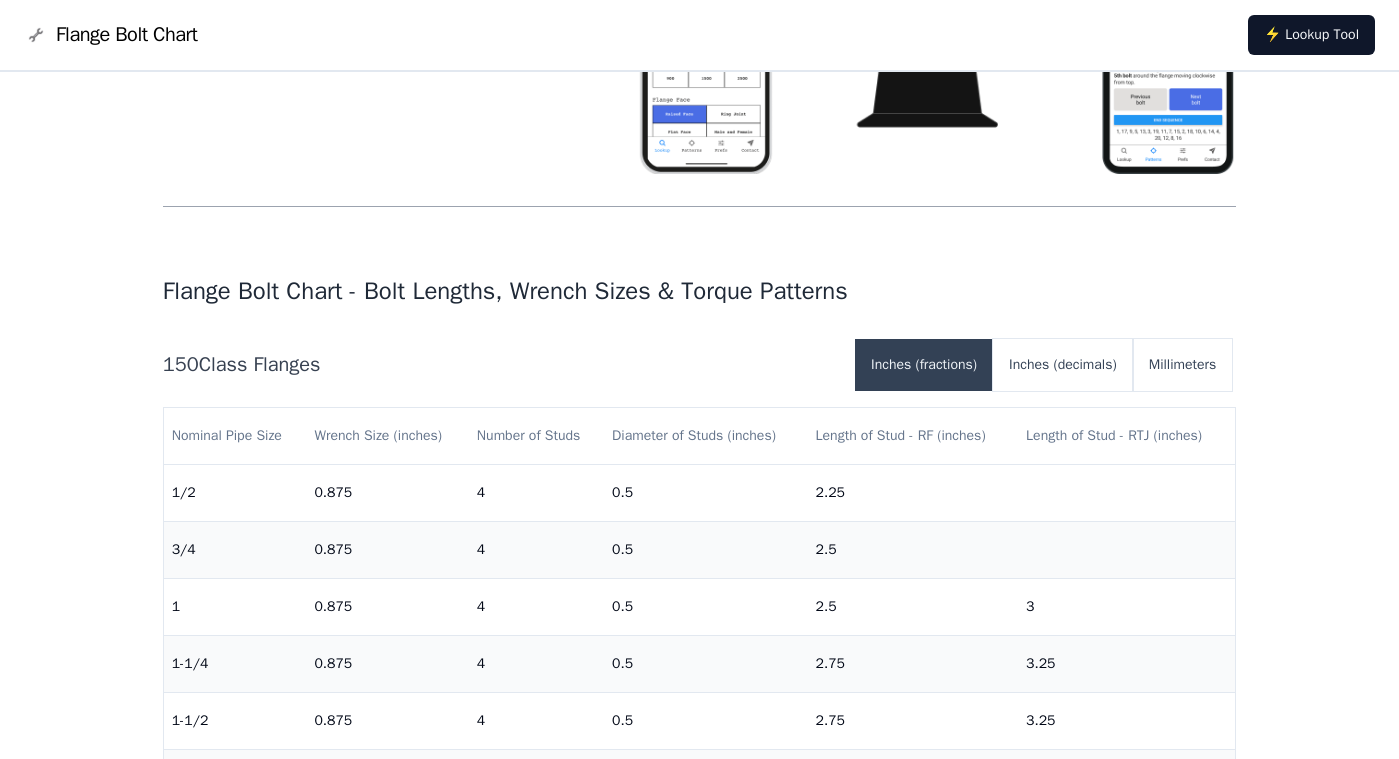 click on "Inches (fractions)" at bounding box center (924, 365) 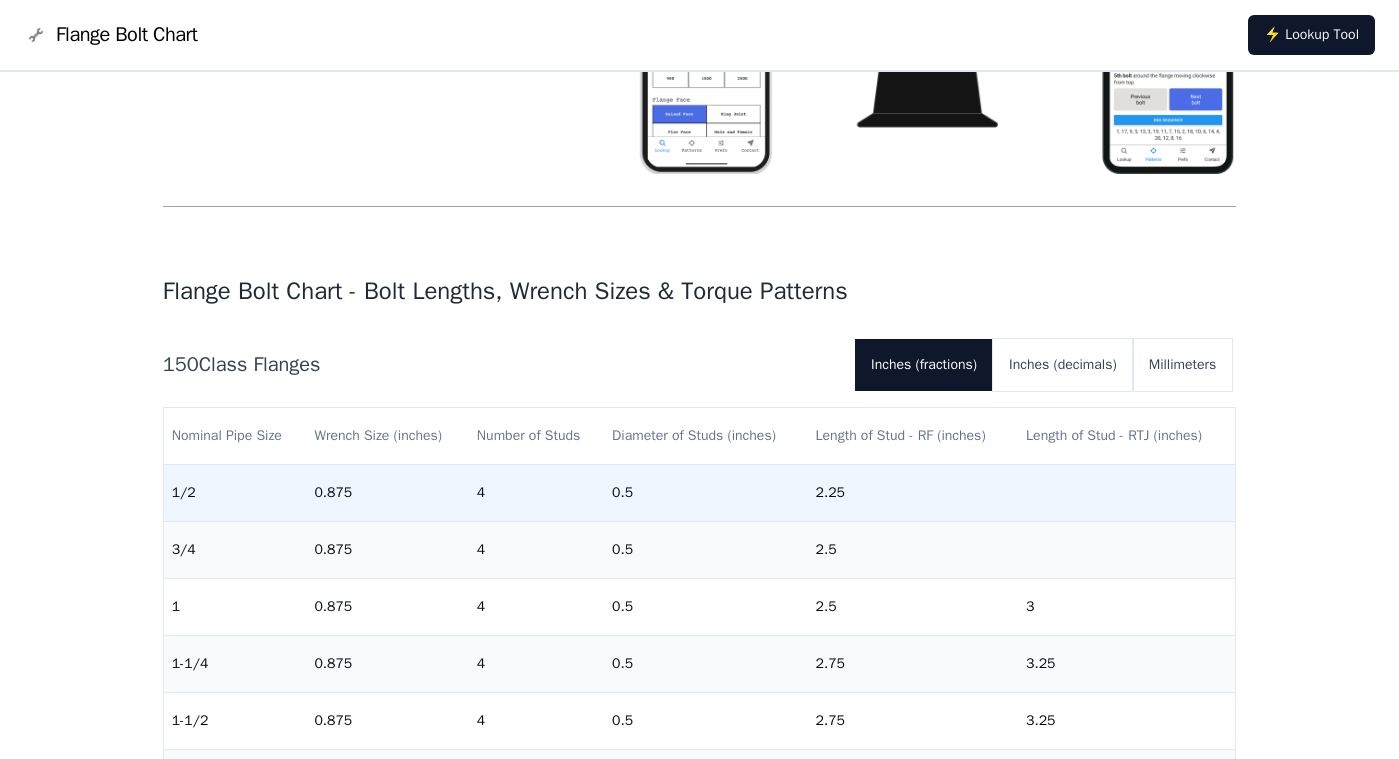 click on "0.875" at bounding box center (387, 493) 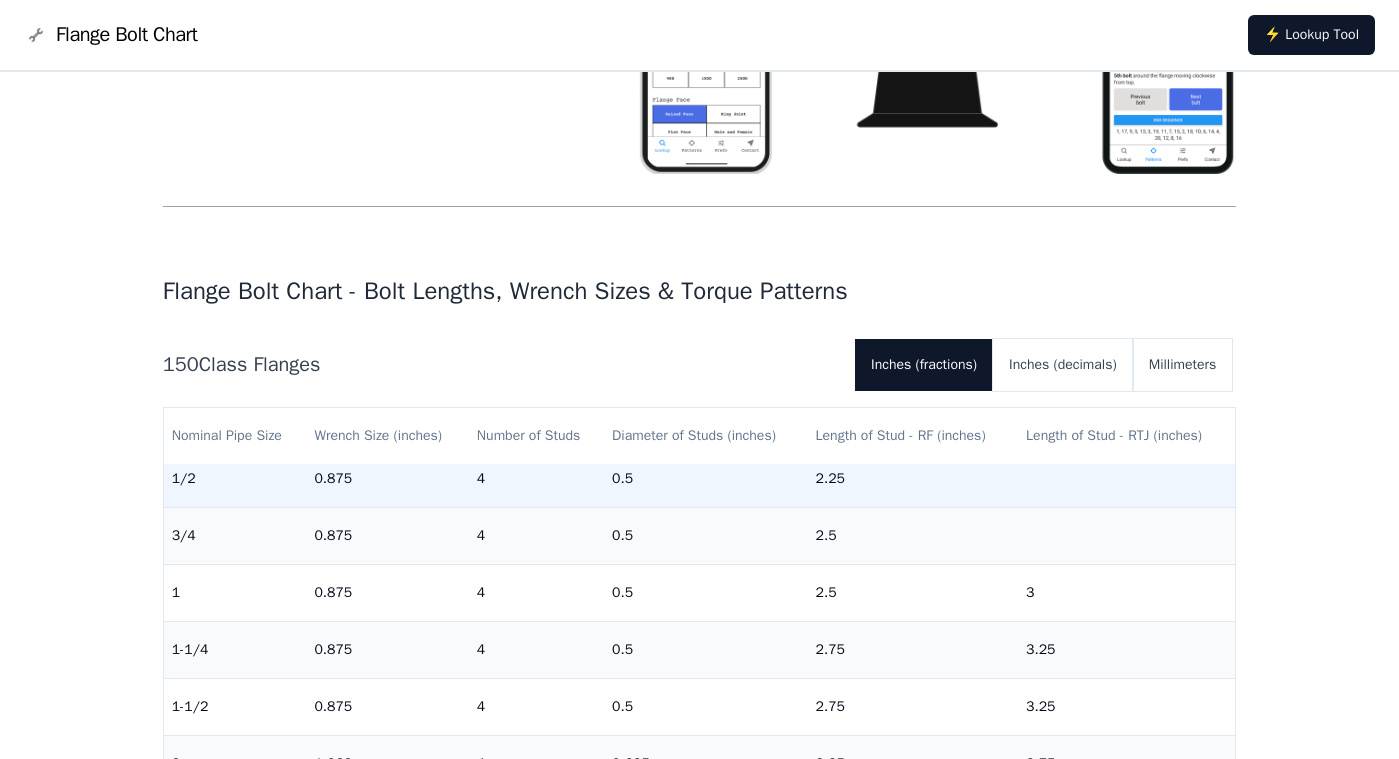scroll, scrollTop: 0, scrollLeft: 0, axis: both 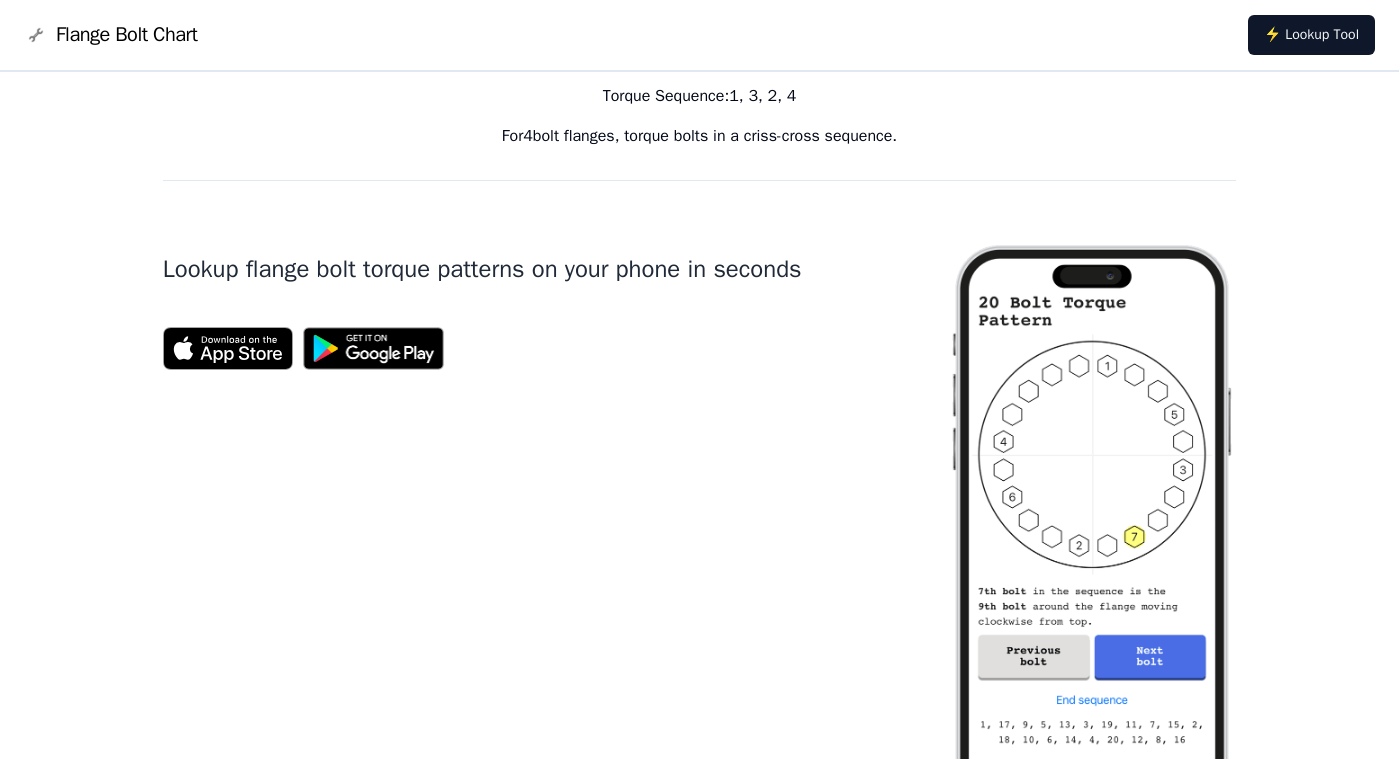 click on "Lookup flange bolt torque patterns on your phone in seconds" at bounding box center [524, 269] 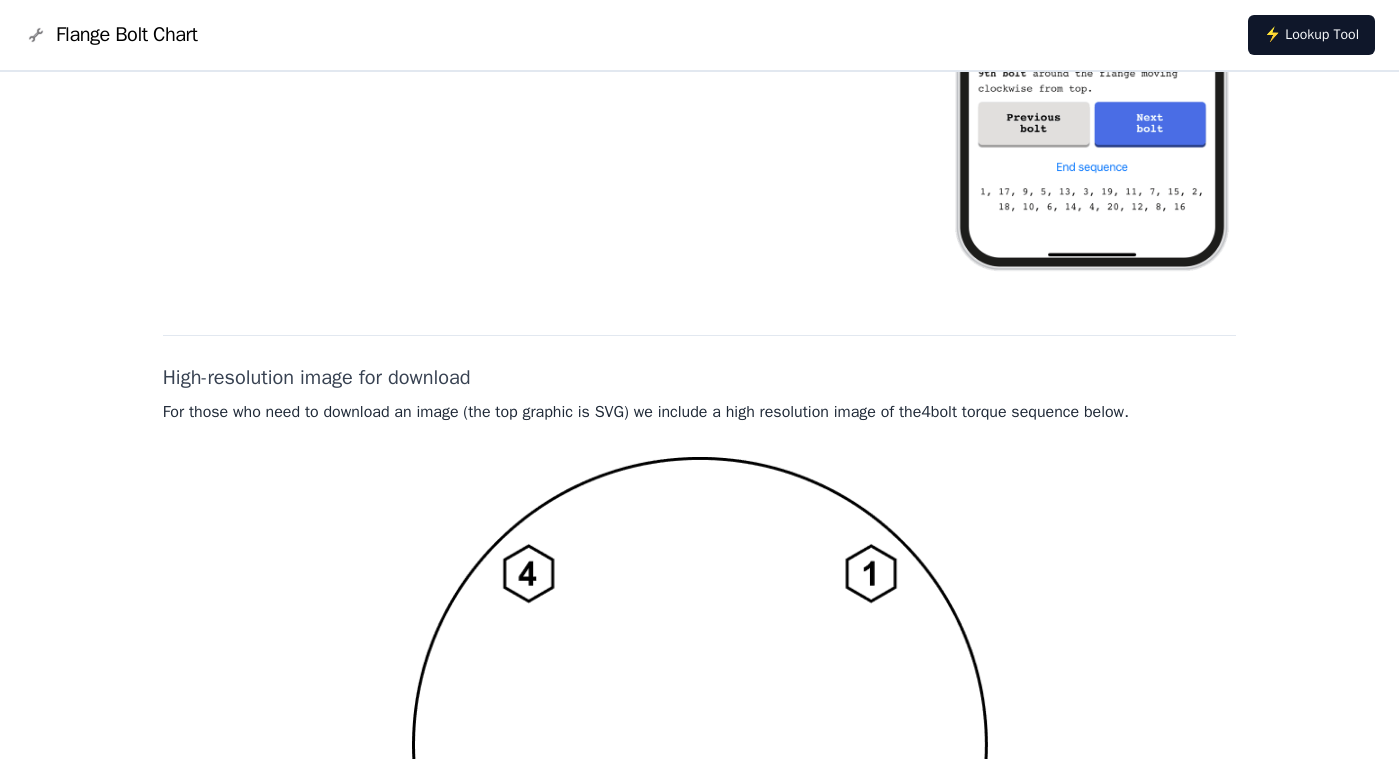 scroll, scrollTop: 1300, scrollLeft: 0, axis: vertical 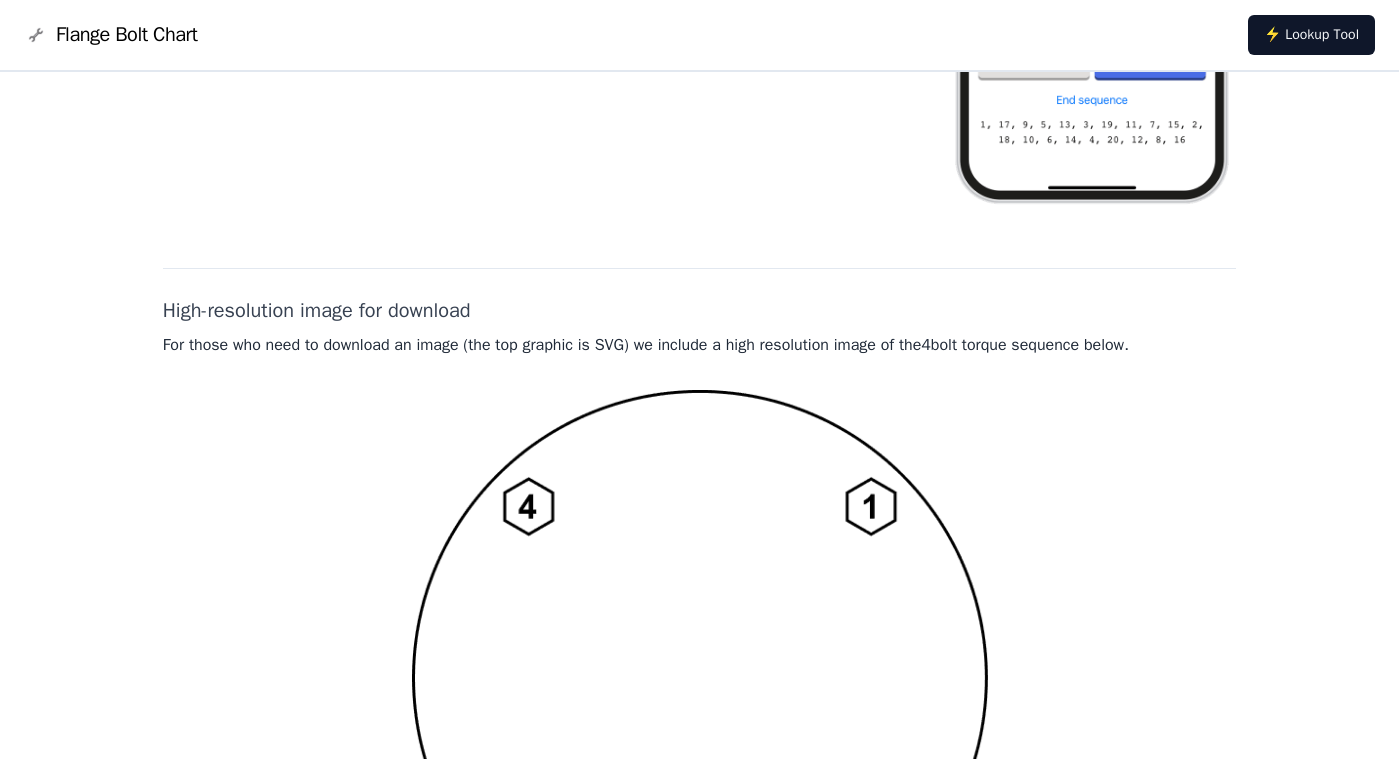 click on "High-resolution image for download" at bounding box center [700, 311] 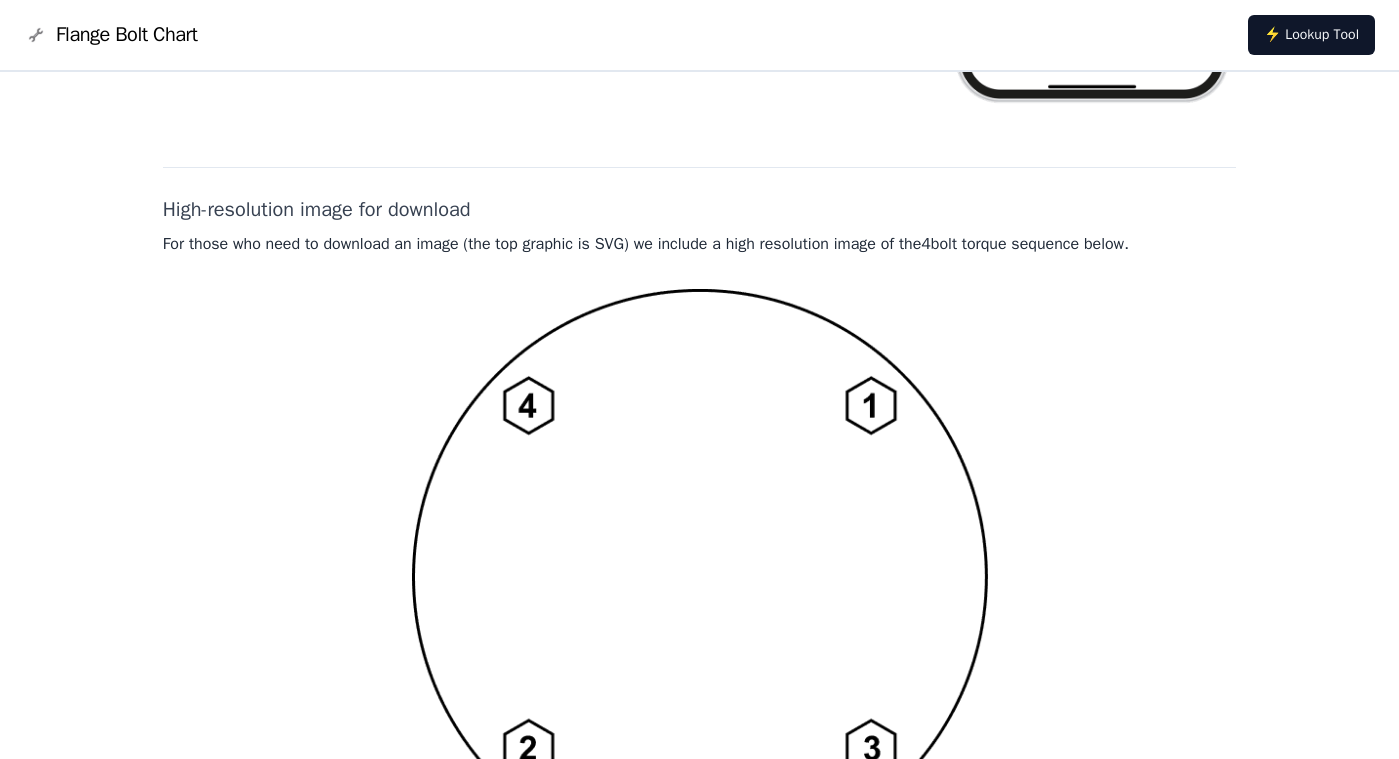 scroll, scrollTop: 1211, scrollLeft: 0, axis: vertical 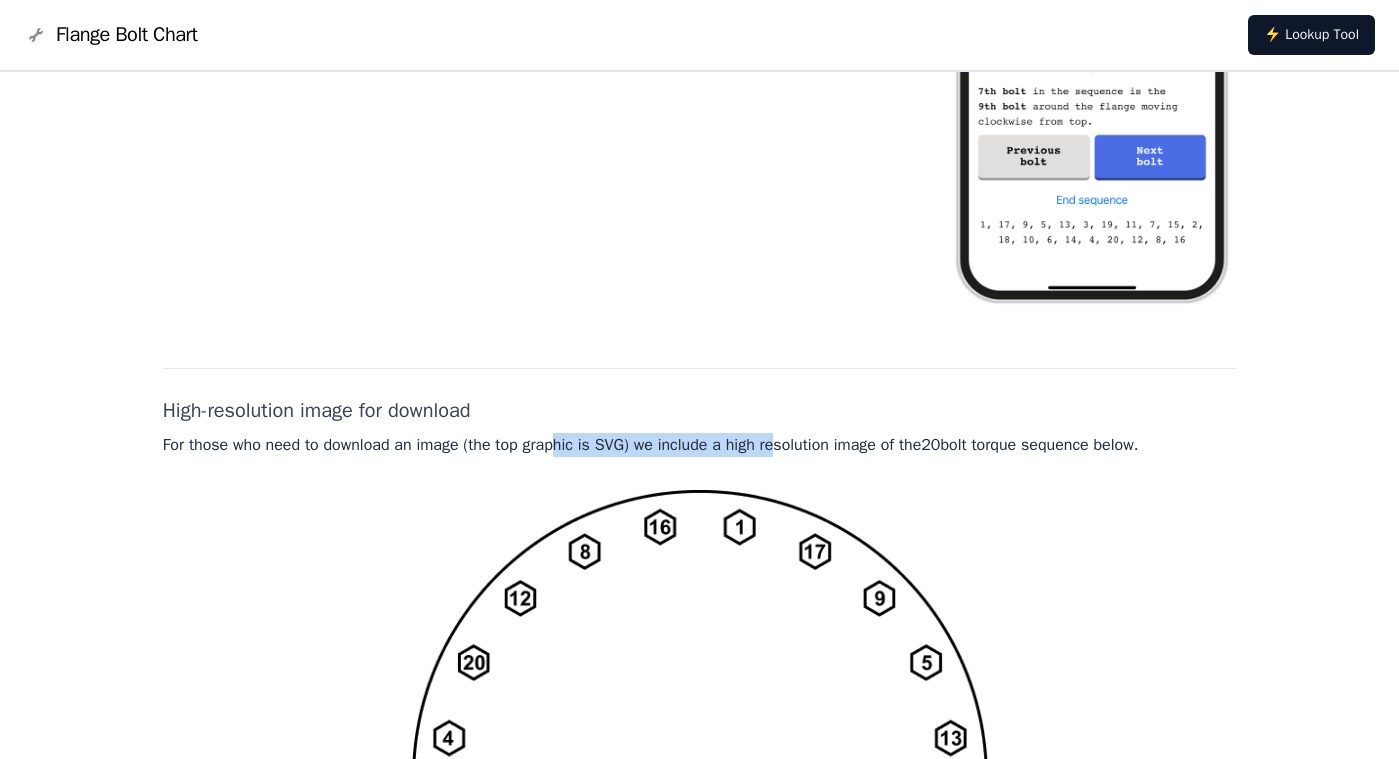 drag, startPoint x: 589, startPoint y: 441, endPoint x: 813, endPoint y: 464, distance: 225.1777 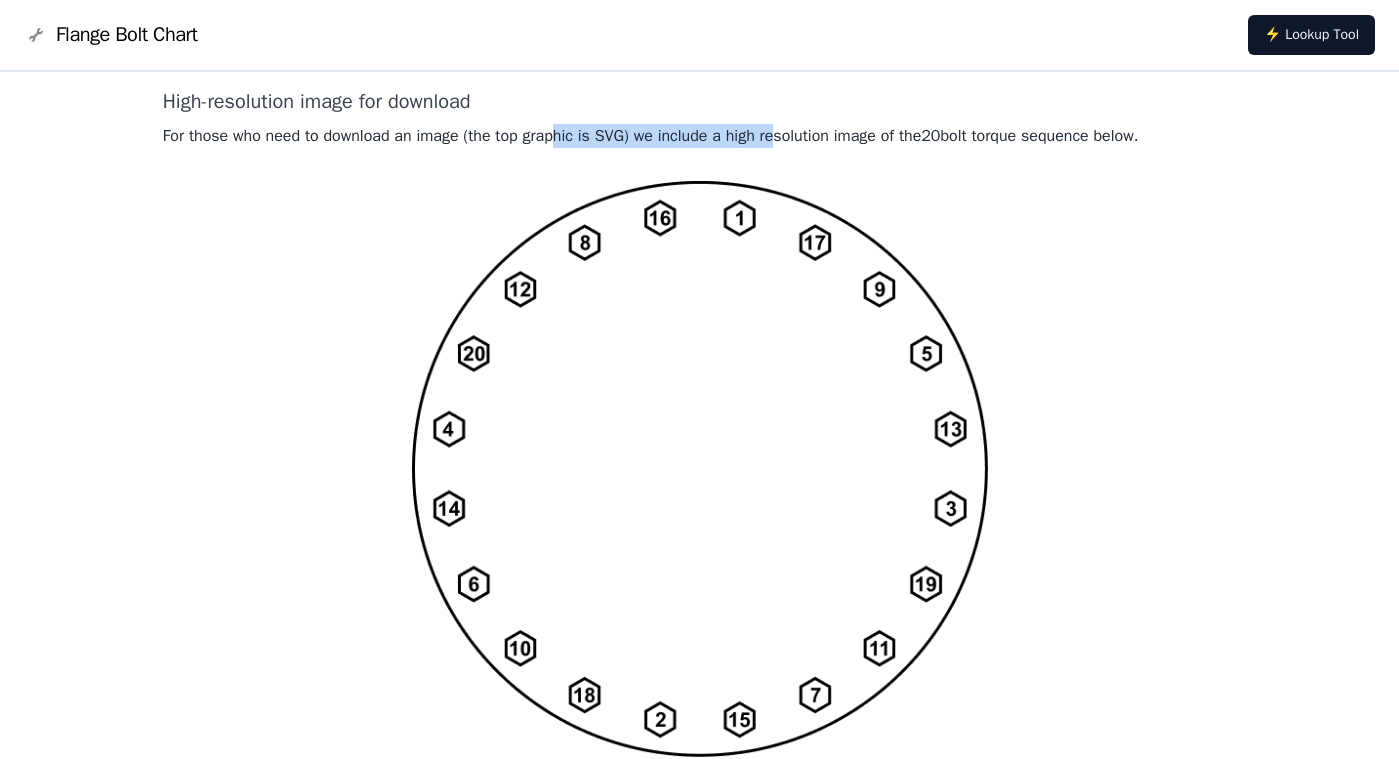 scroll, scrollTop: 1311, scrollLeft: 0, axis: vertical 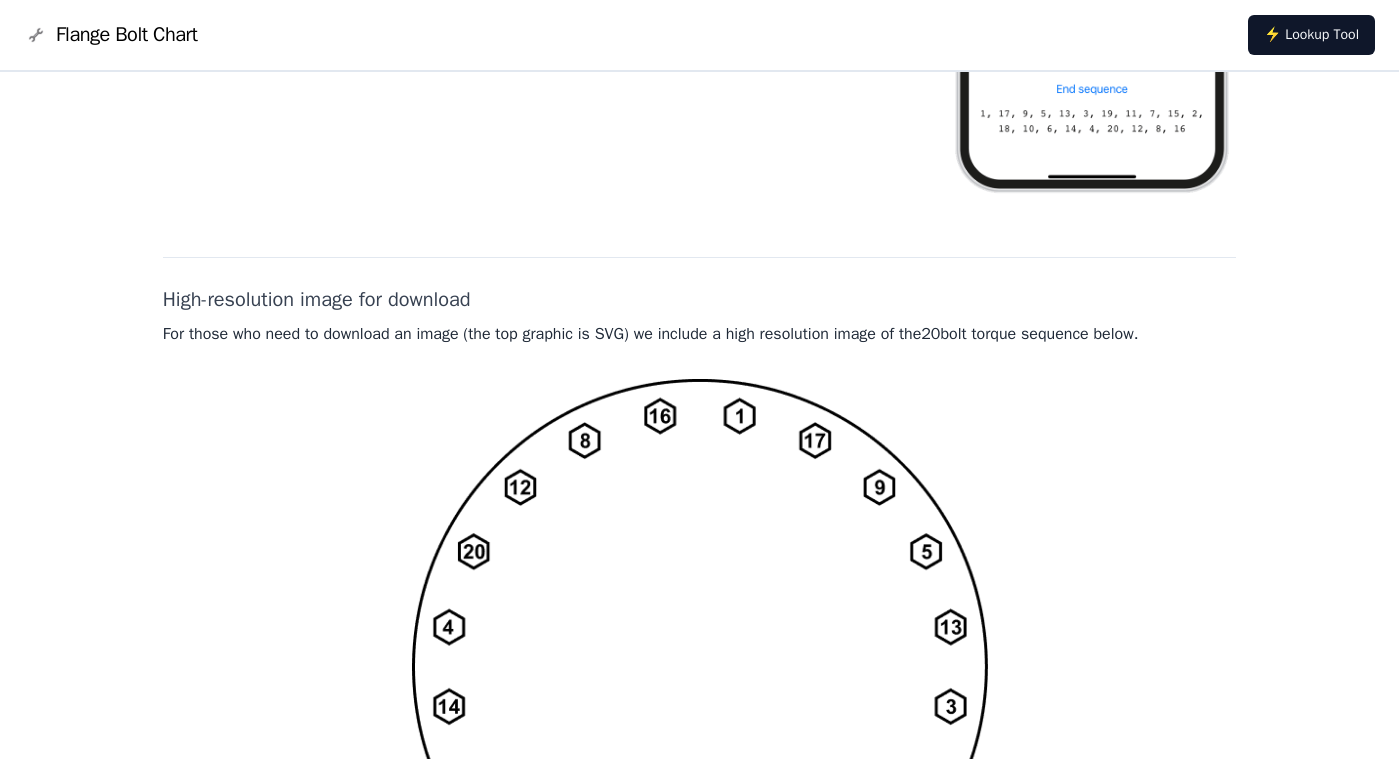 click on "20  Bolt Torque Pattern 1 17 9 5 13 3 19 11 7 15 2 18 10 6 14 4 20 12 8 16 Torque Sequence :  1, 17, 9, 5, 13, 3, 19, 11, 7, 15, 2, 18, 10, 6, 14, 4, 20, 12, 8, 16 For  20  bolt flanges, torque bolts in a criss-cross sequence. Lookup flange bolt torque patterns on your phone in seconds High-resolution image for download For those who need to download an image (the top graphic is SVG) we include a high resolution image of the  20  bolt torque sequence below." at bounding box center (700, -126) 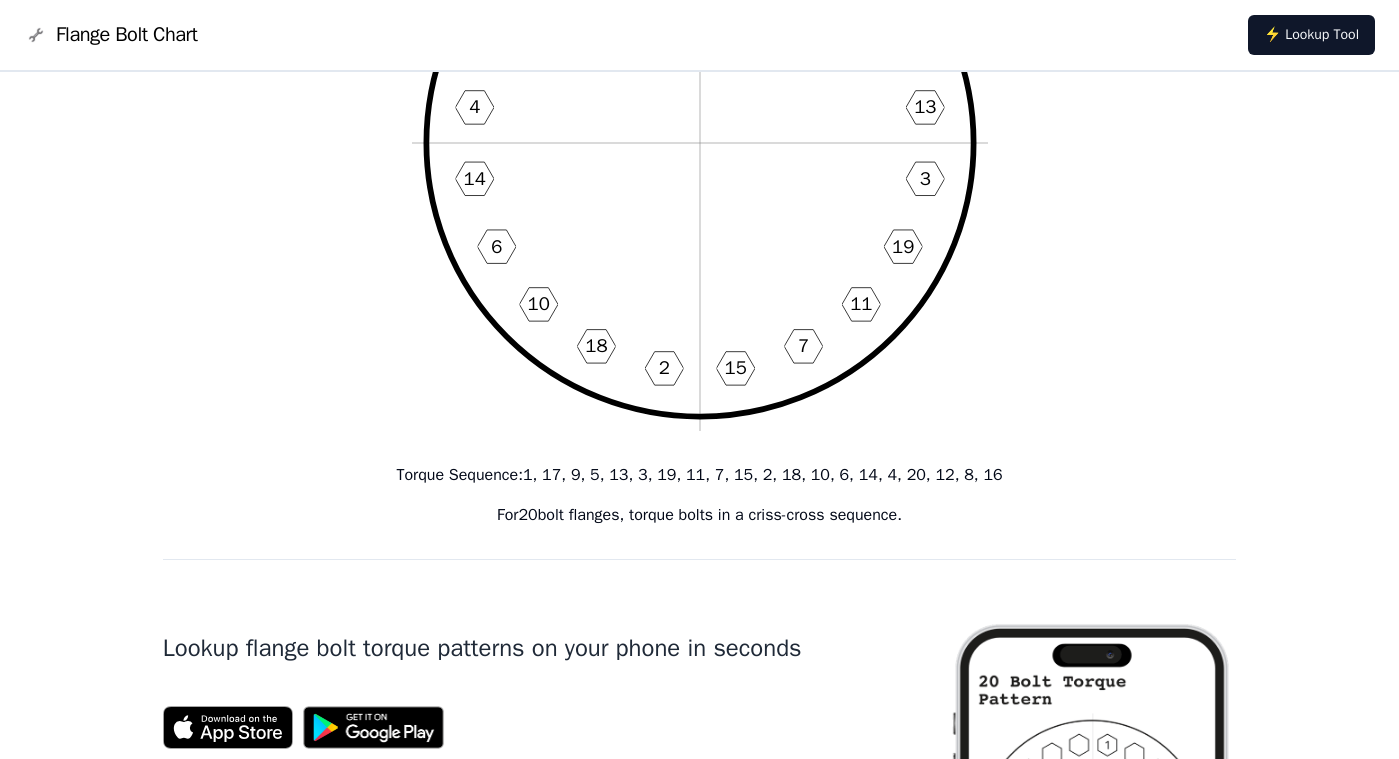 scroll, scrollTop: 311, scrollLeft: 0, axis: vertical 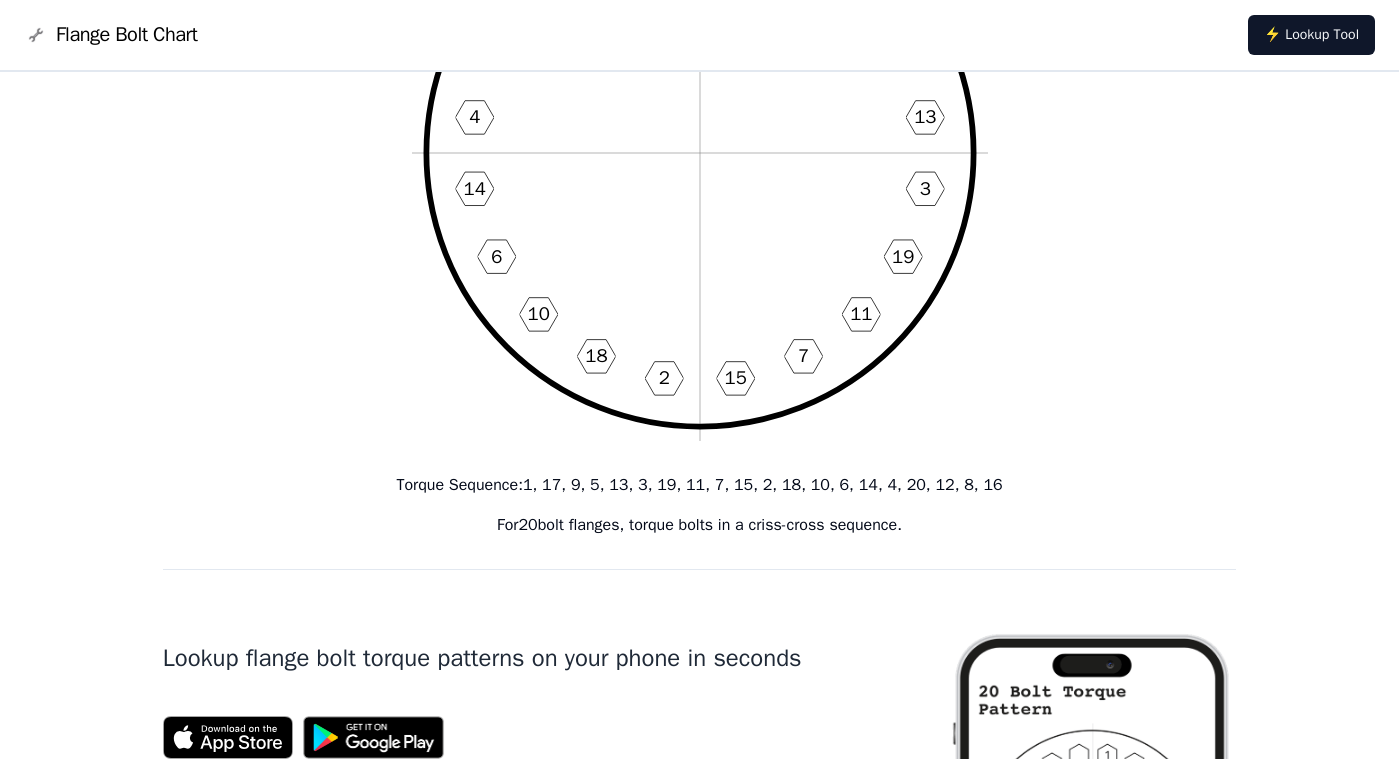 click on "20  Bolt Torque Pattern 1 17 9 5 13 3 19 11 7 15 2 18 10 6 14 4 20 12 8 16 Torque Sequence :  1, 17, 9, 5, 13, 3, 19, 11, 7, 15, 2, 18, 10, 6, 14, 4, 20, 12, 8, 16 For  20  bolt flanges, torque bolts in a criss-cross sequence. Lookup flange bolt torque patterns on your phone in seconds High-resolution image for download For those who need to download an image (the top graphic is SVG) we include a high resolution image of the  20  bolt torque sequence below." at bounding box center (700, 874) 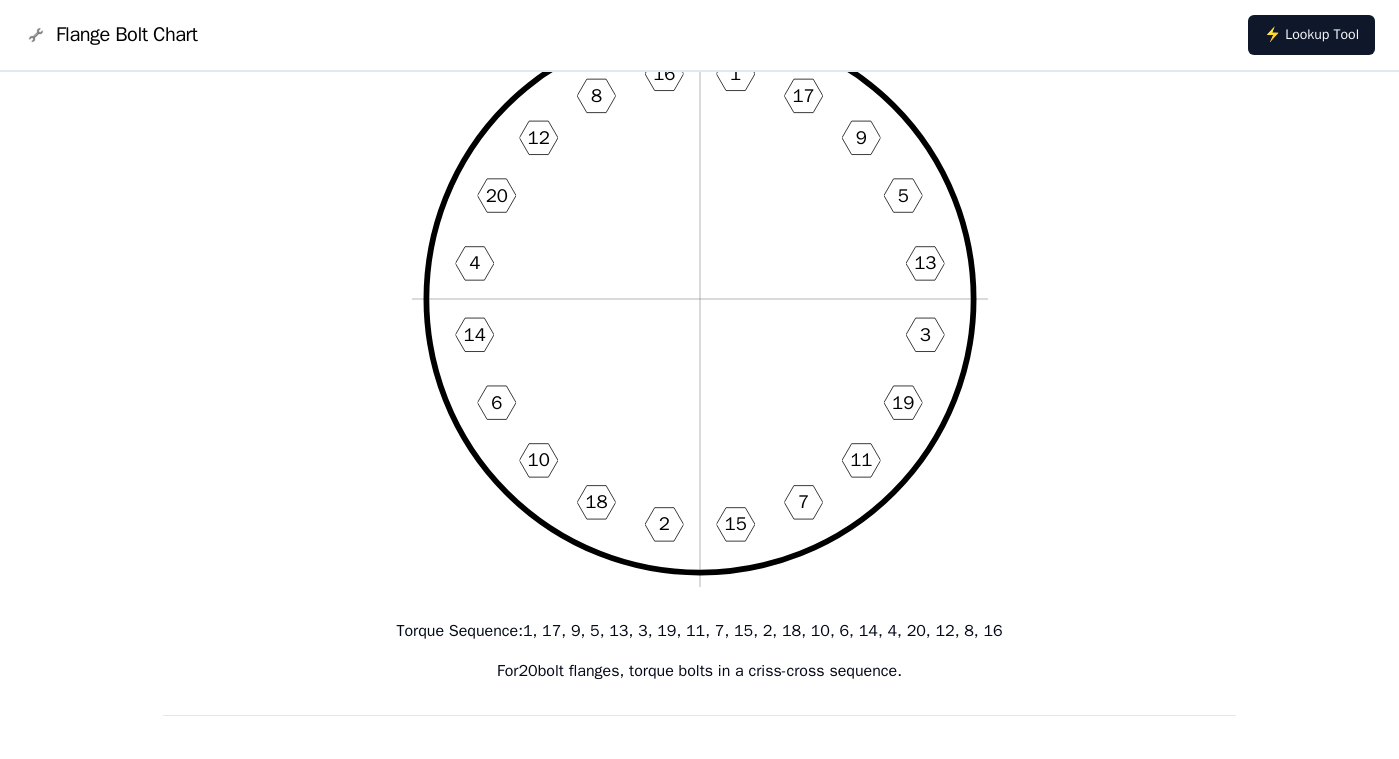 scroll, scrollTop: 0, scrollLeft: 0, axis: both 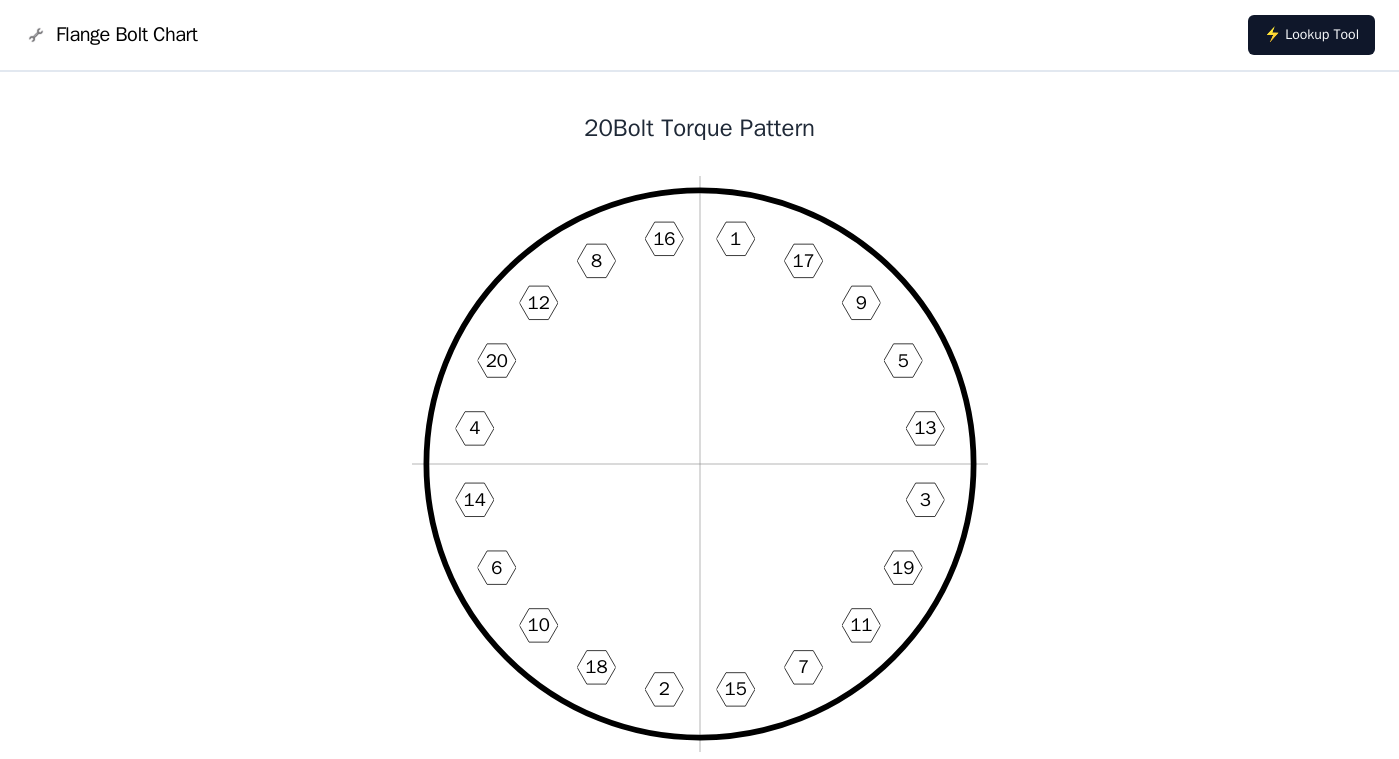 click at bounding box center (36, 35) 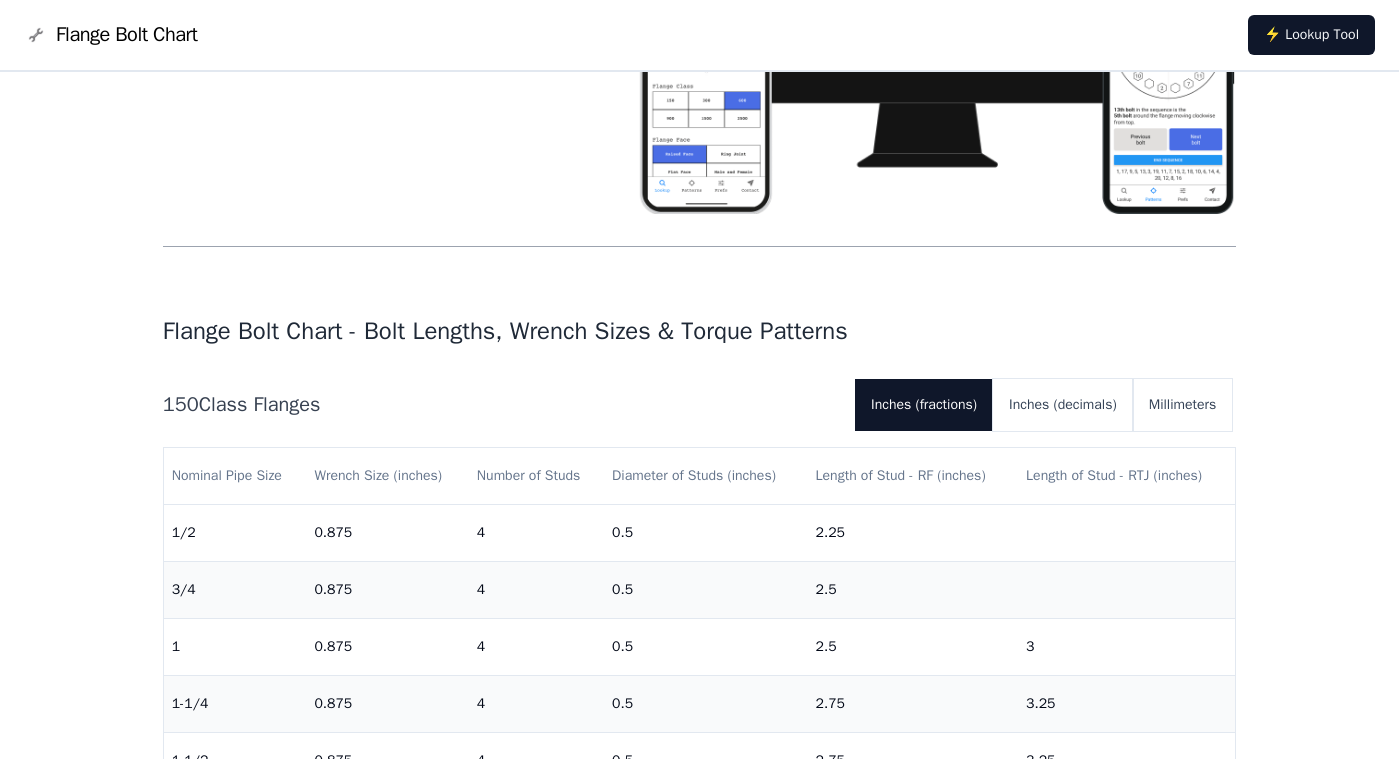 scroll, scrollTop: 400, scrollLeft: 0, axis: vertical 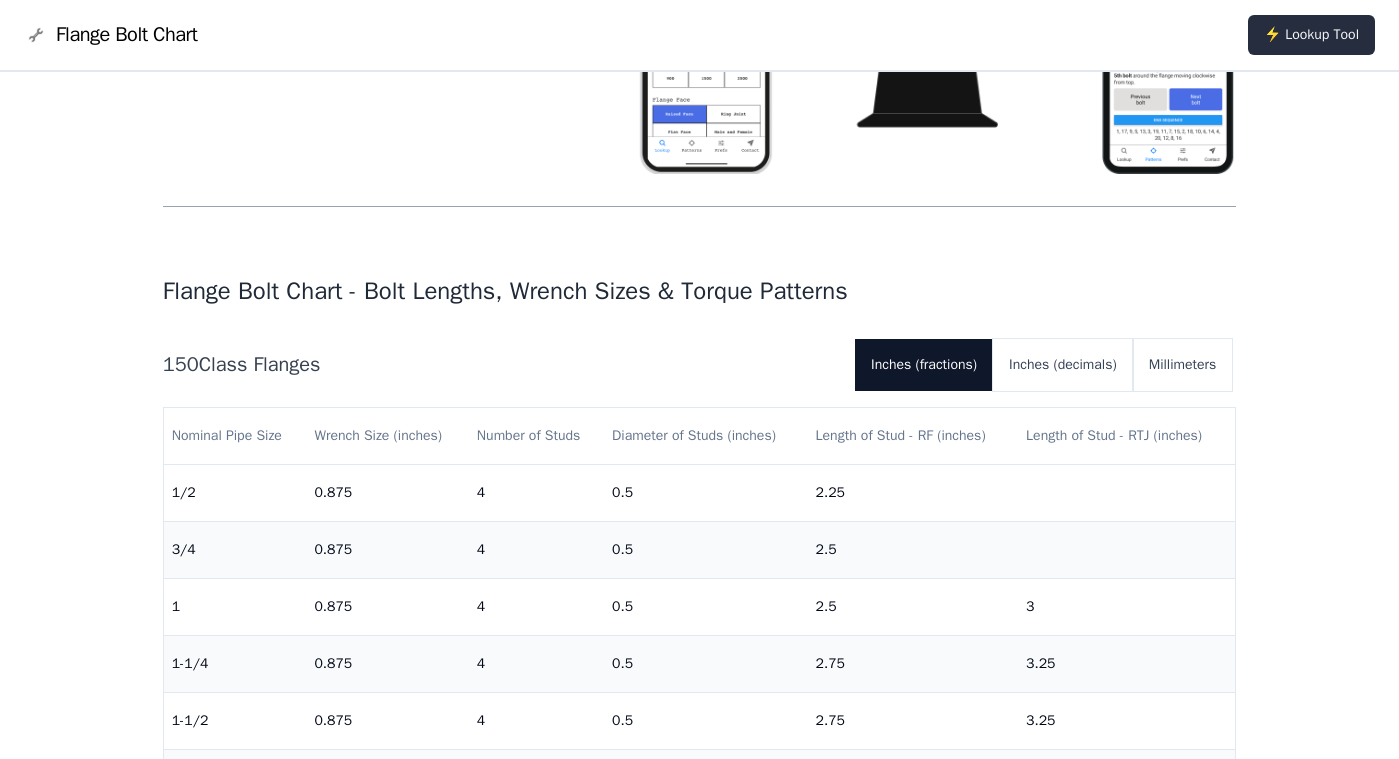 click on "⚡ Lookup Tool" at bounding box center (1311, 35) 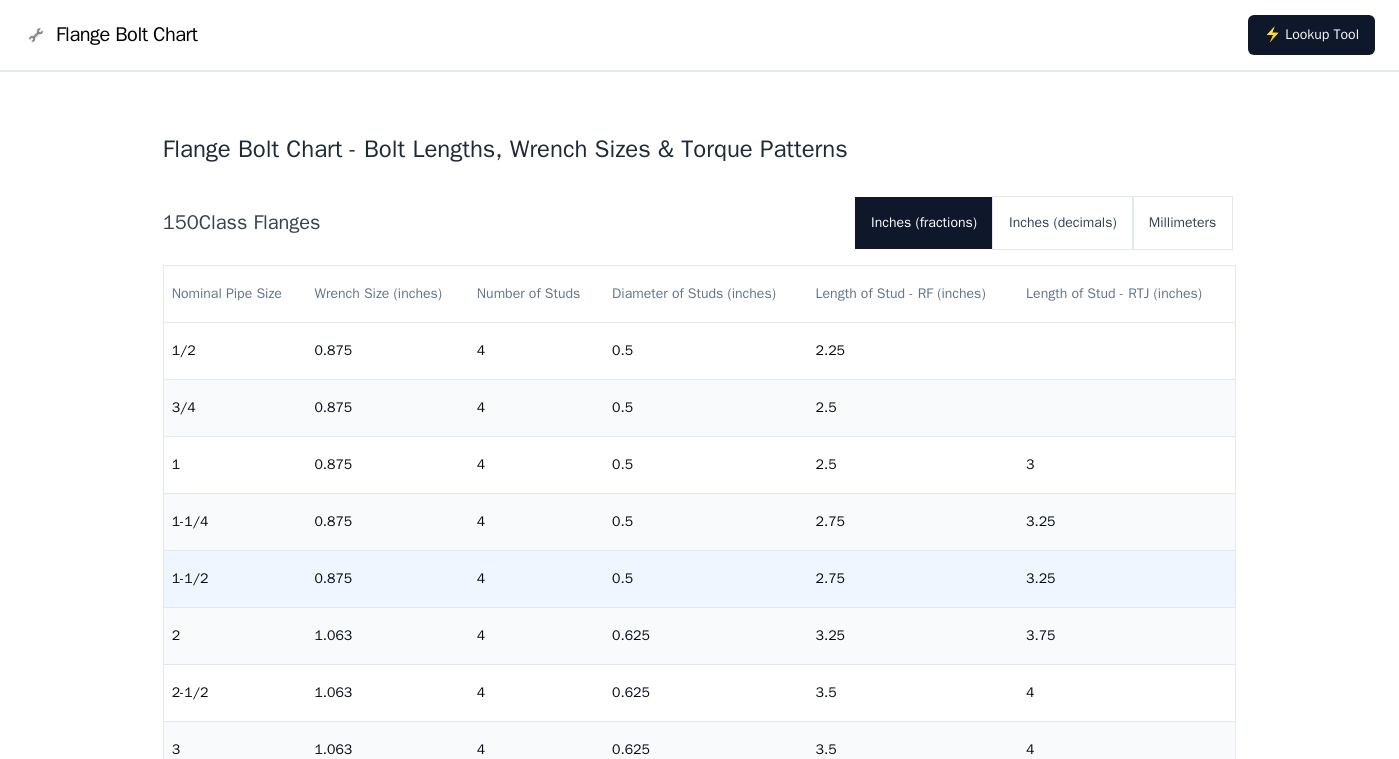 scroll, scrollTop: 600, scrollLeft: 0, axis: vertical 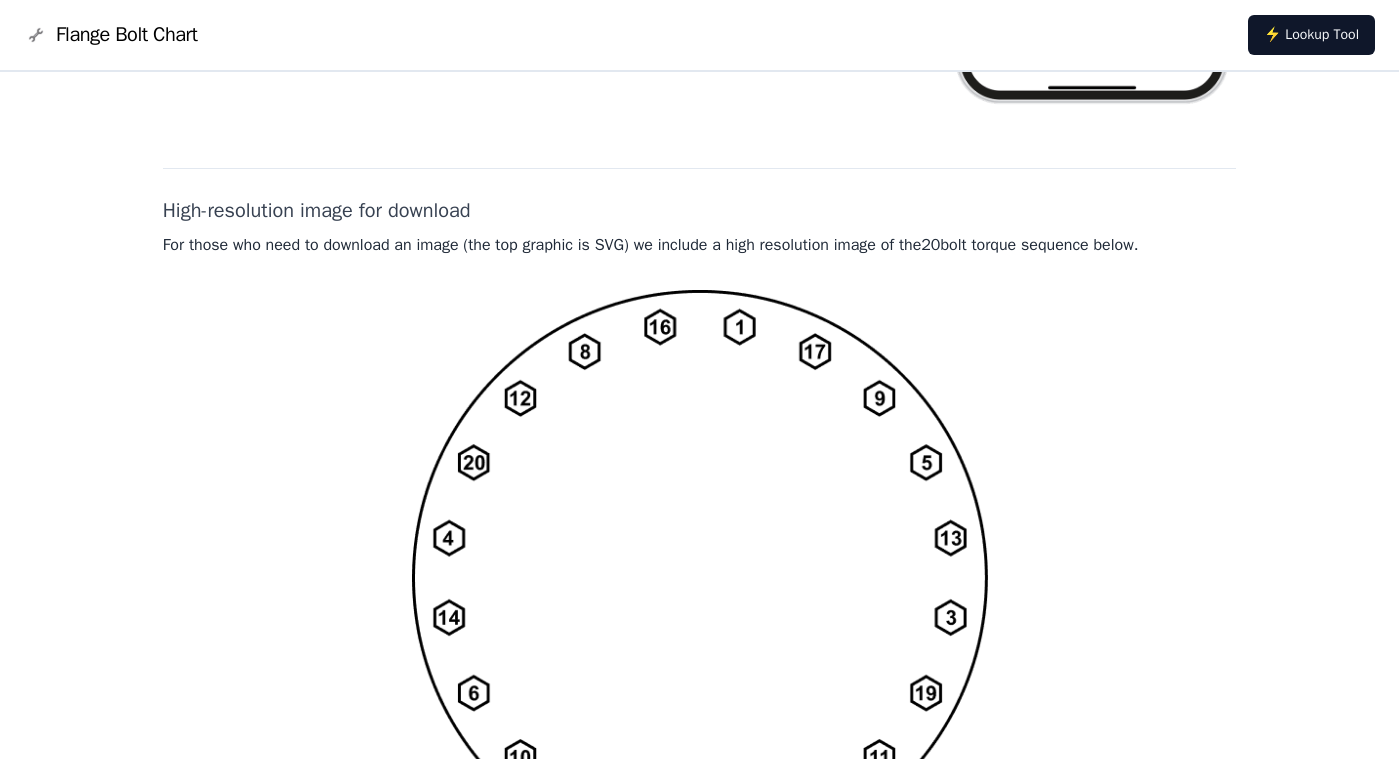 click at bounding box center (700, 577) 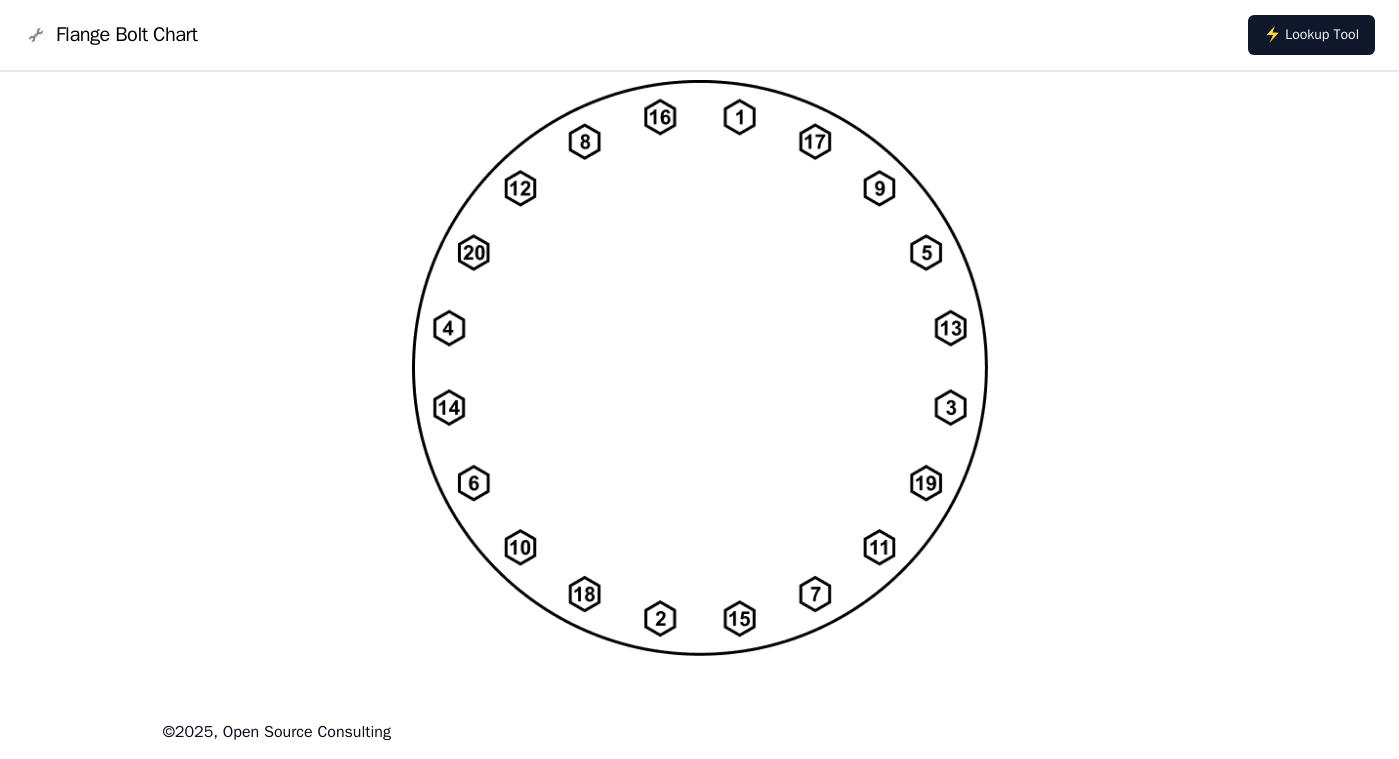scroll, scrollTop: 1611, scrollLeft: 0, axis: vertical 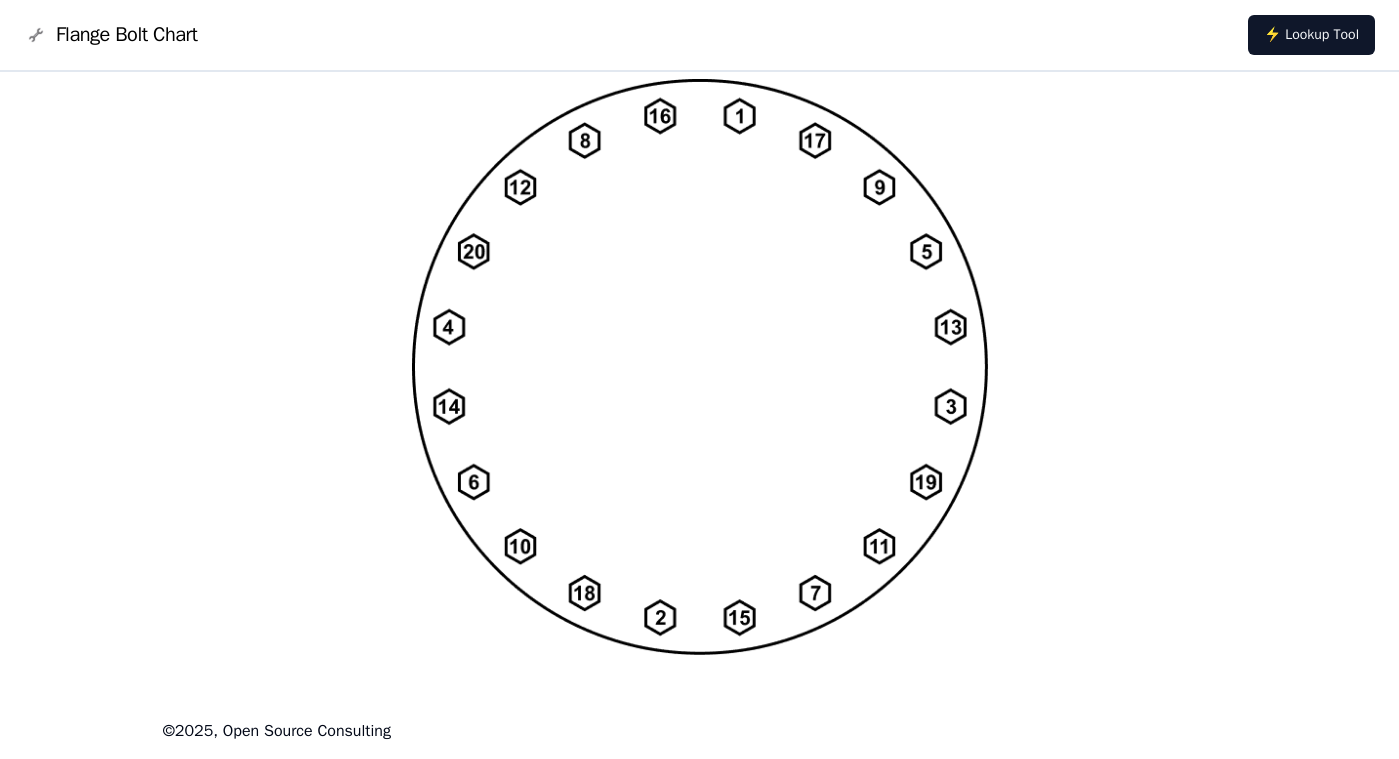 click at bounding box center (700, 366) 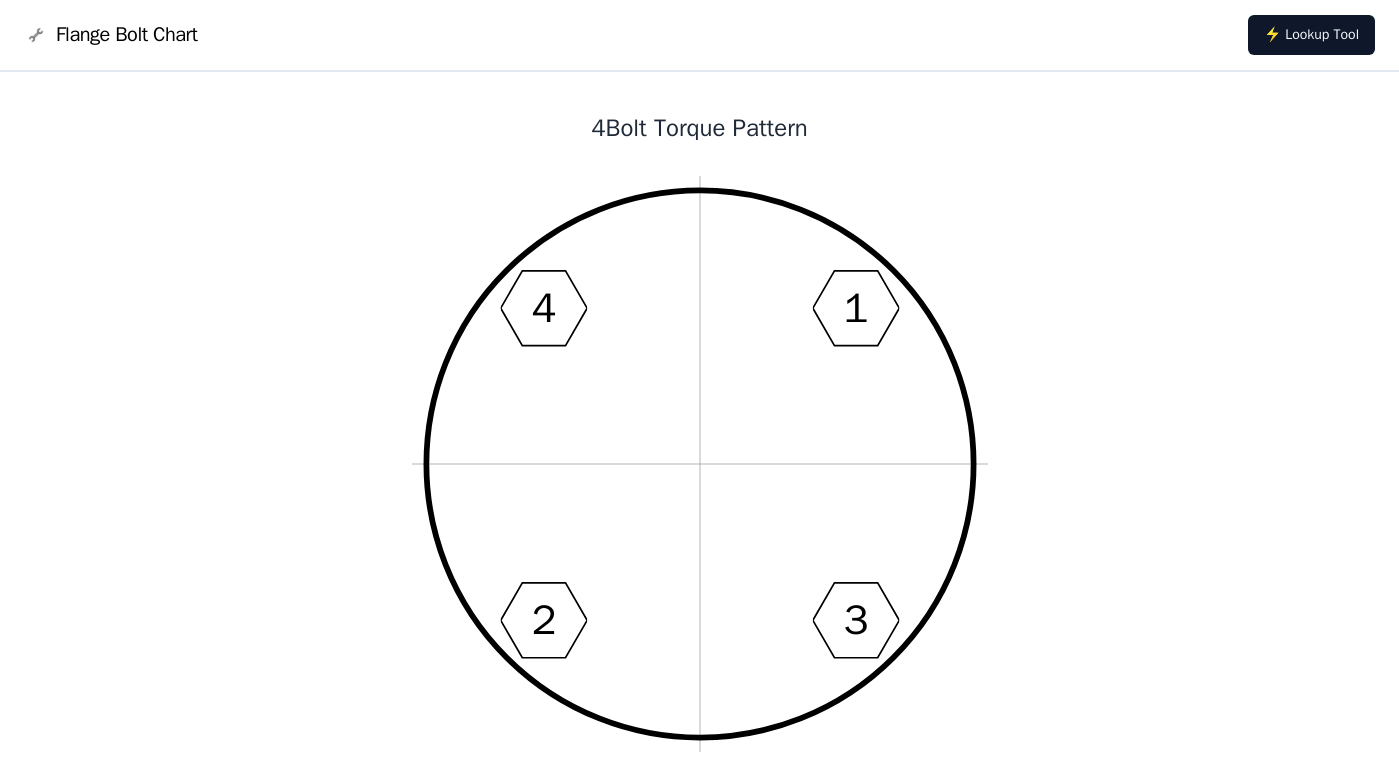 scroll, scrollTop: 1211, scrollLeft: 0, axis: vertical 